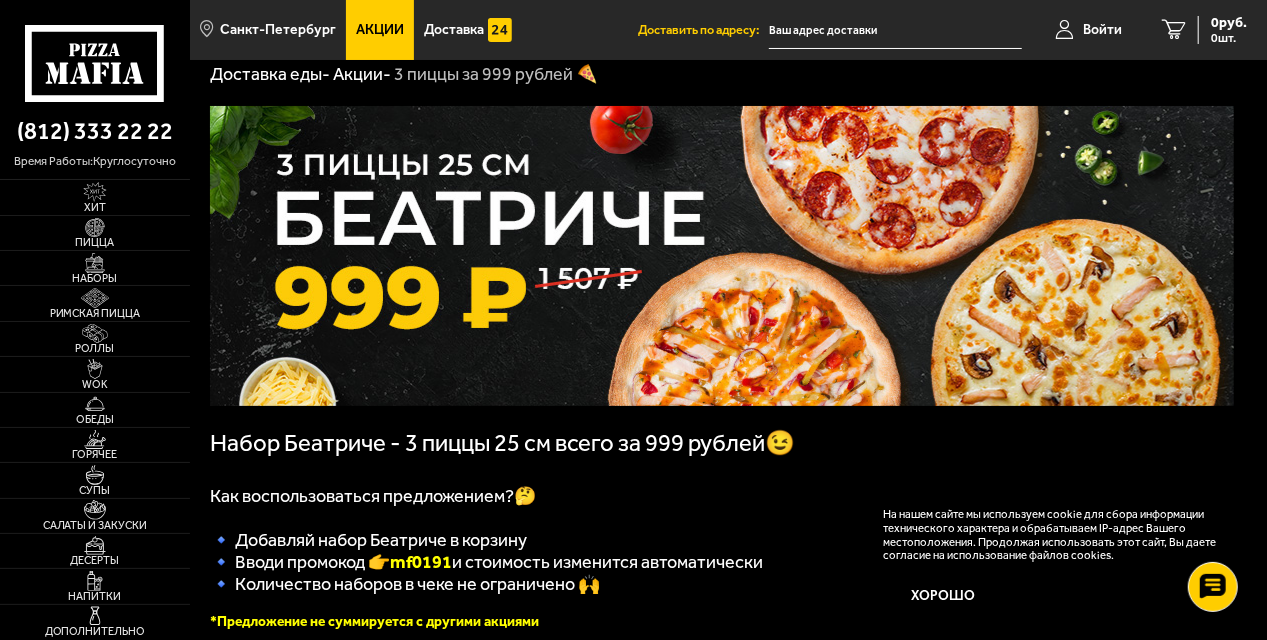 scroll, scrollTop: 0, scrollLeft: 0, axis: both 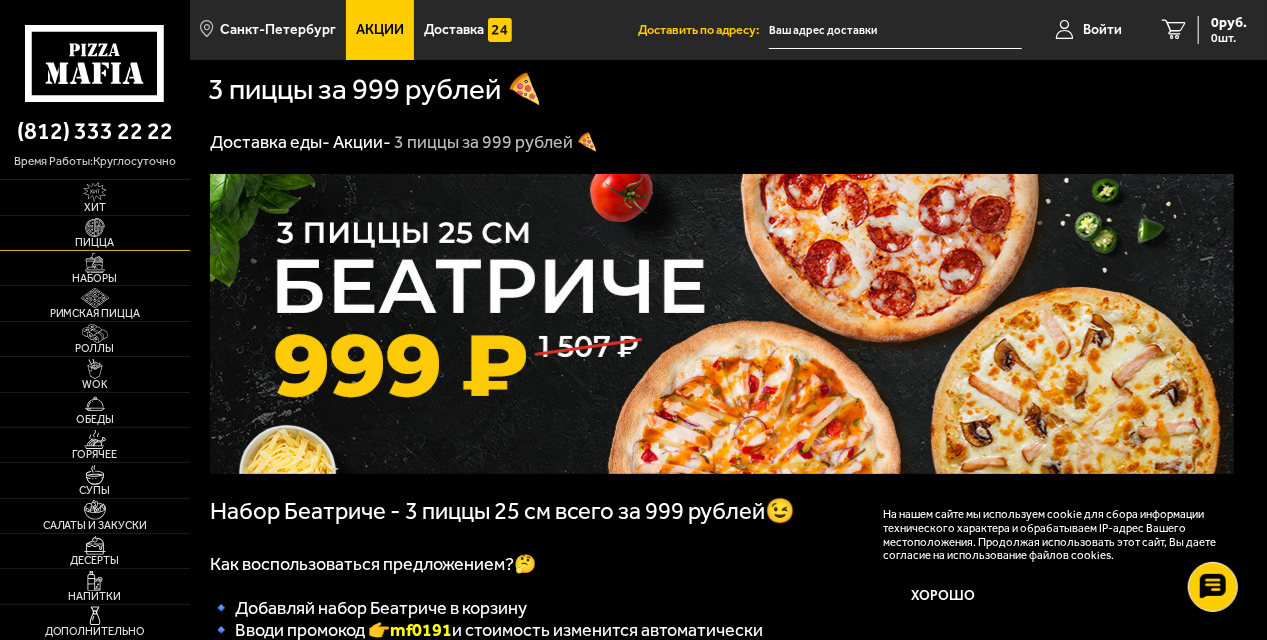 click on "Пицца" at bounding box center [95, 233] 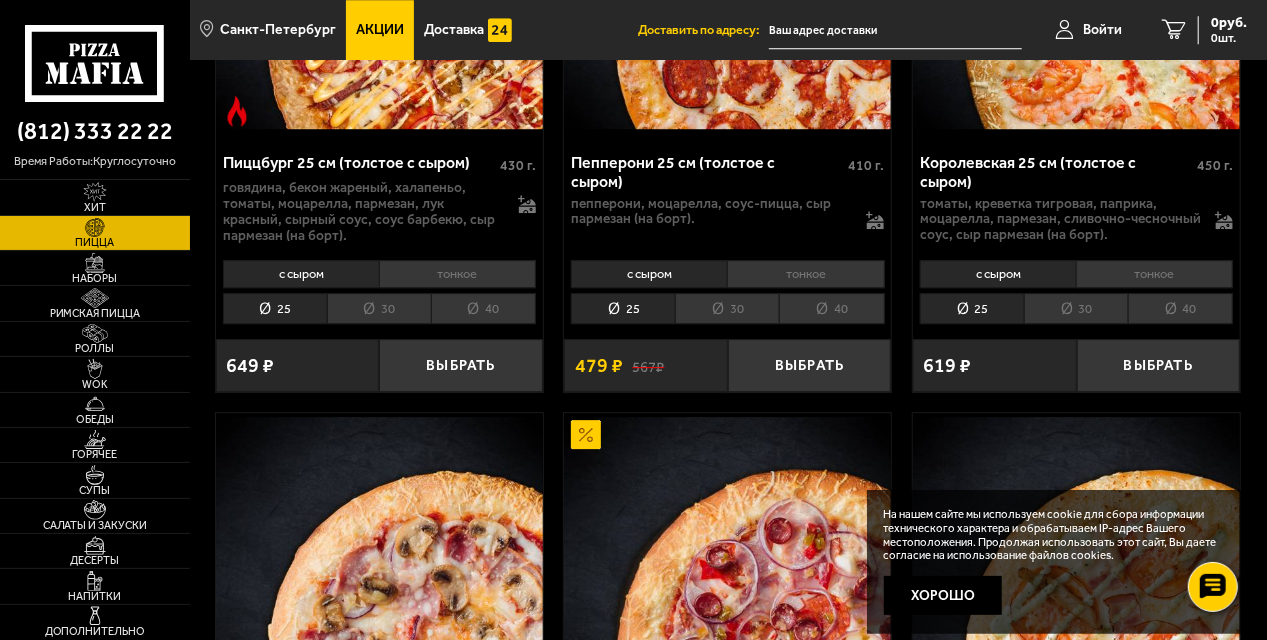 scroll, scrollTop: 2909, scrollLeft: 0, axis: vertical 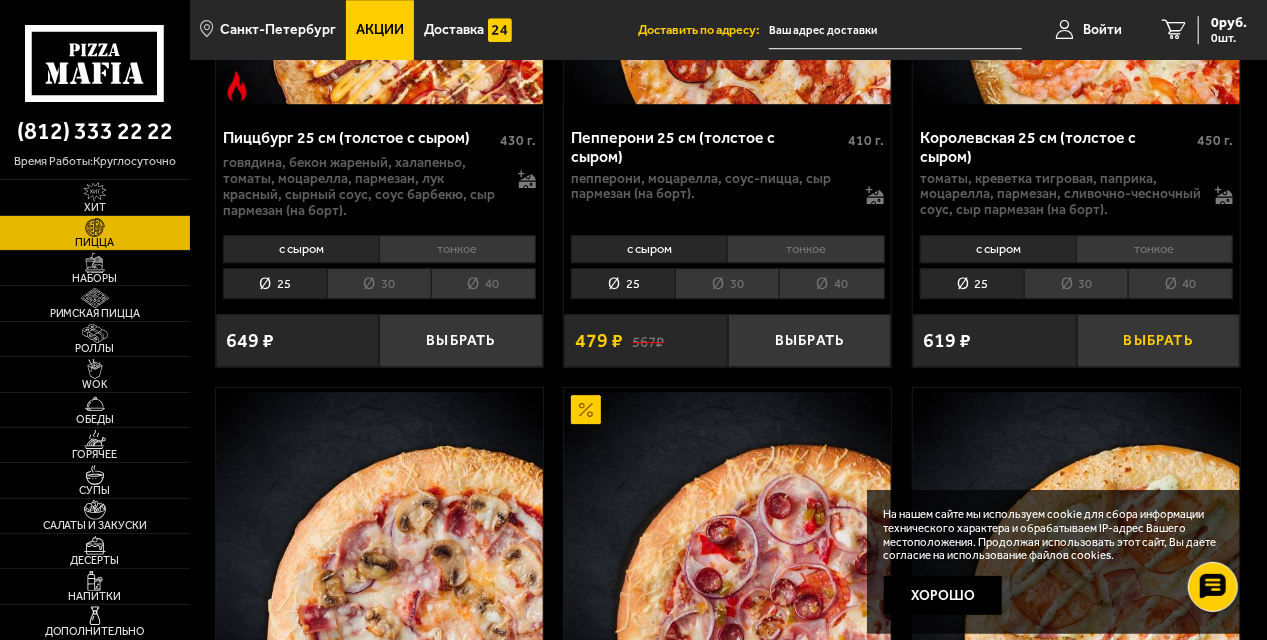click on "Выбрать" at bounding box center [1158, 340] 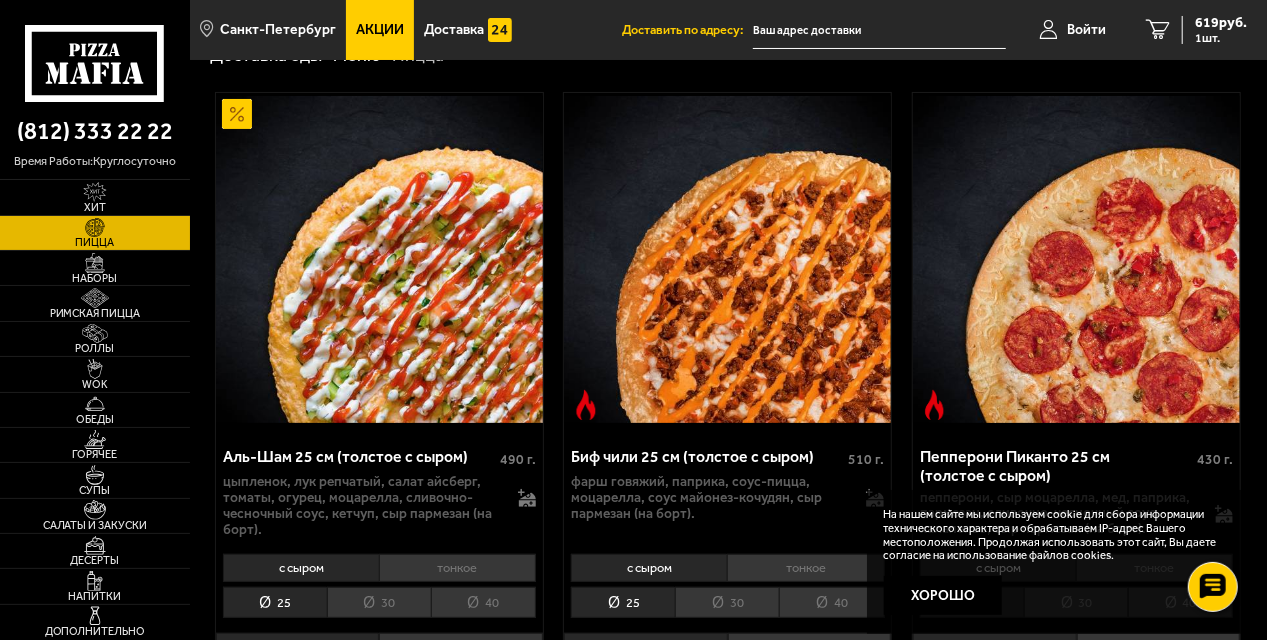 scroll, scrollTop: 92, scrollLeft: 0, axis: vertical 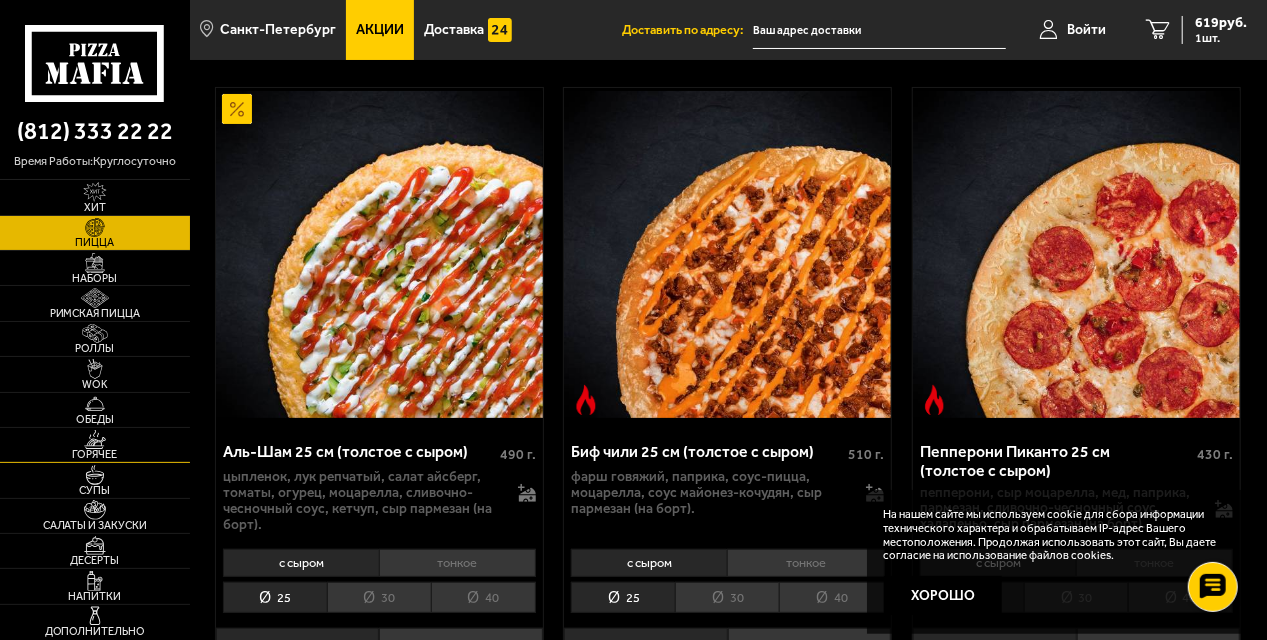 click on "Горячее" at bounding box center (95, 445) 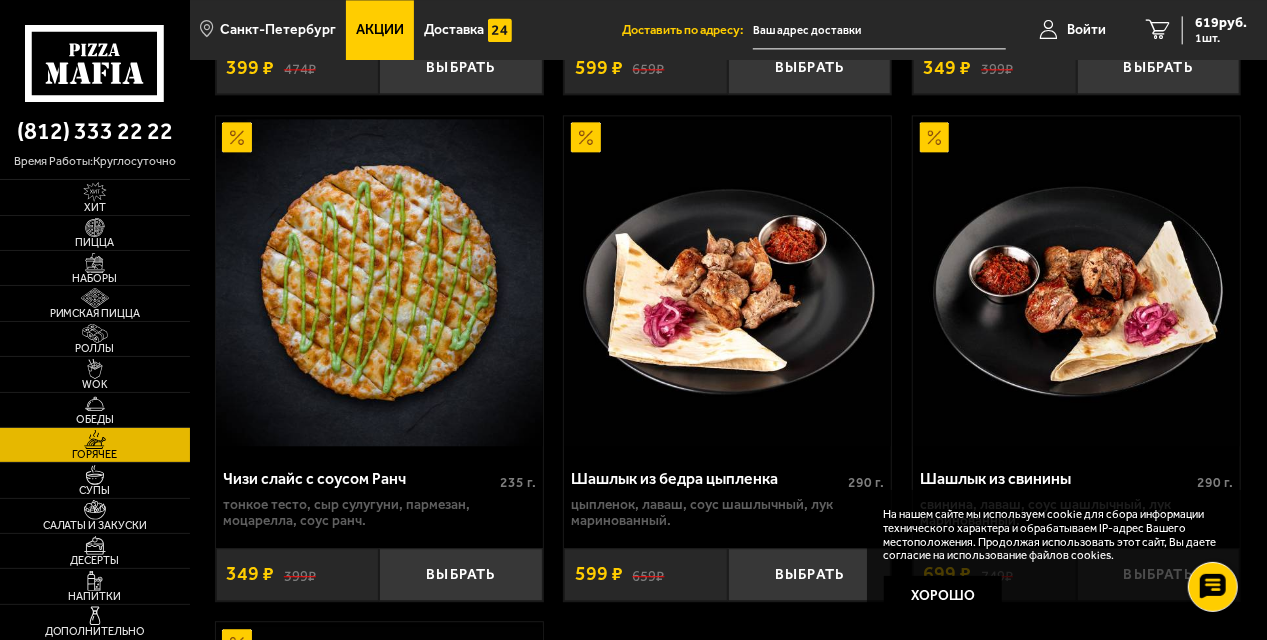scroll, scrollTop: 2342, scrollLeft: 0, axis: vertical 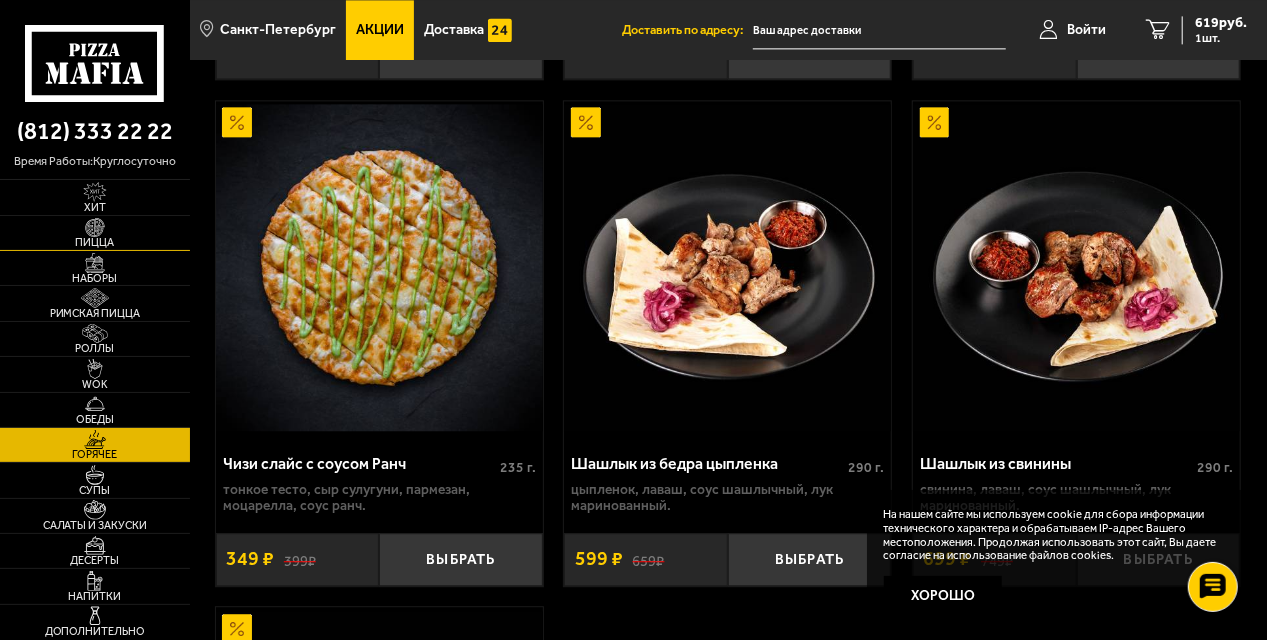 click at bounding box center (95, 228) 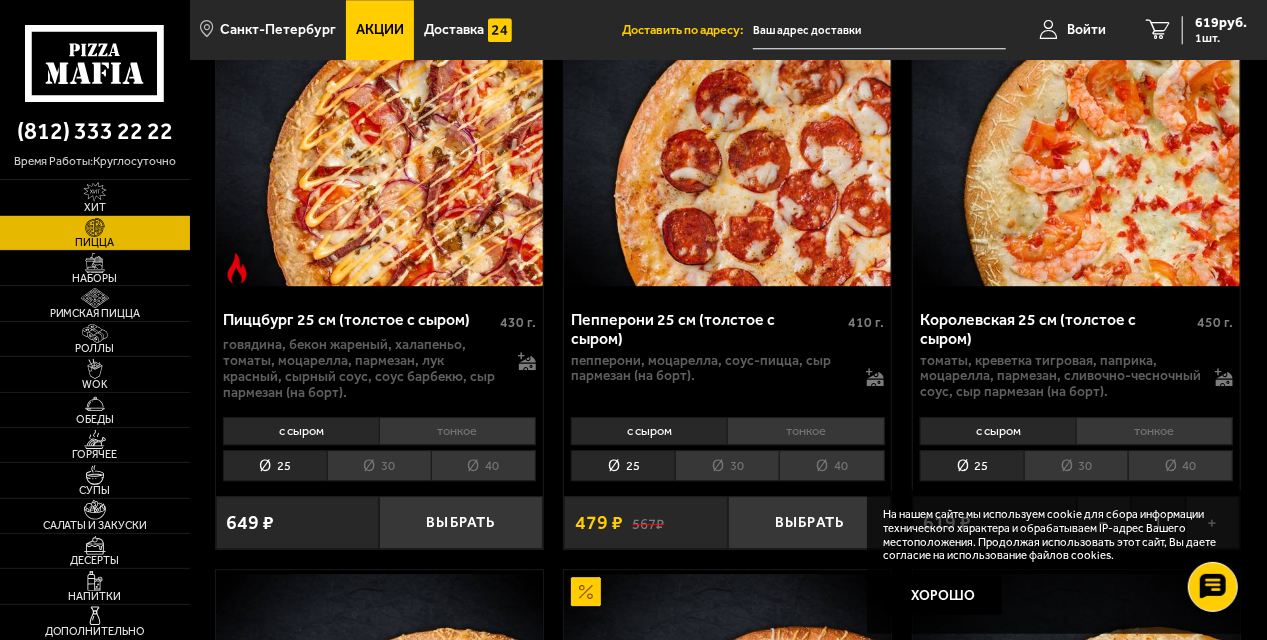 scroll, scrollTop: 2728, scrollLeft: 0, axis: vertical 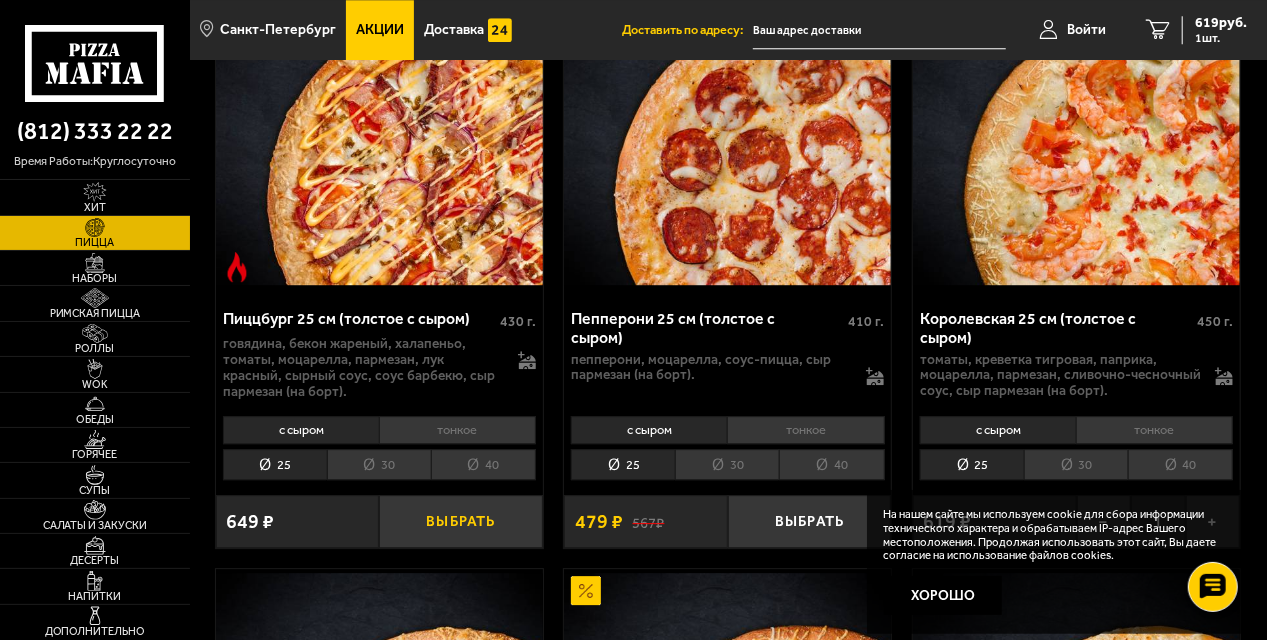 click on "Выбрать" at bounding box center [460, 521] 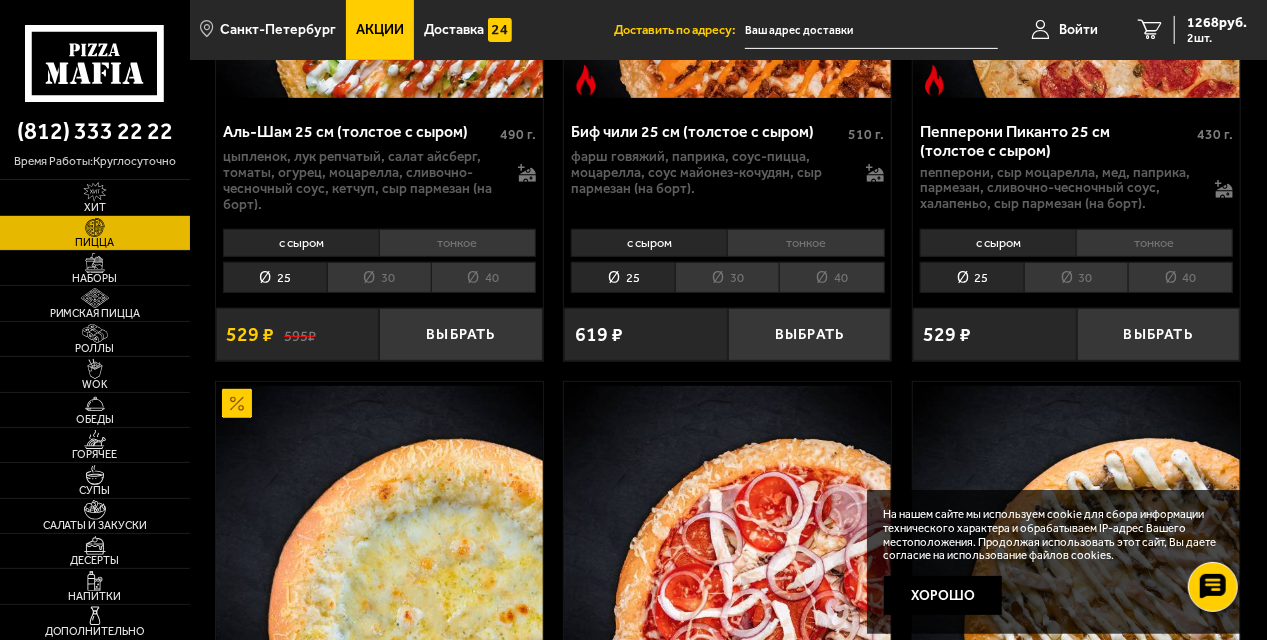 scroll, scrollTop: 376, scrollLeft: 0, axis: vertical 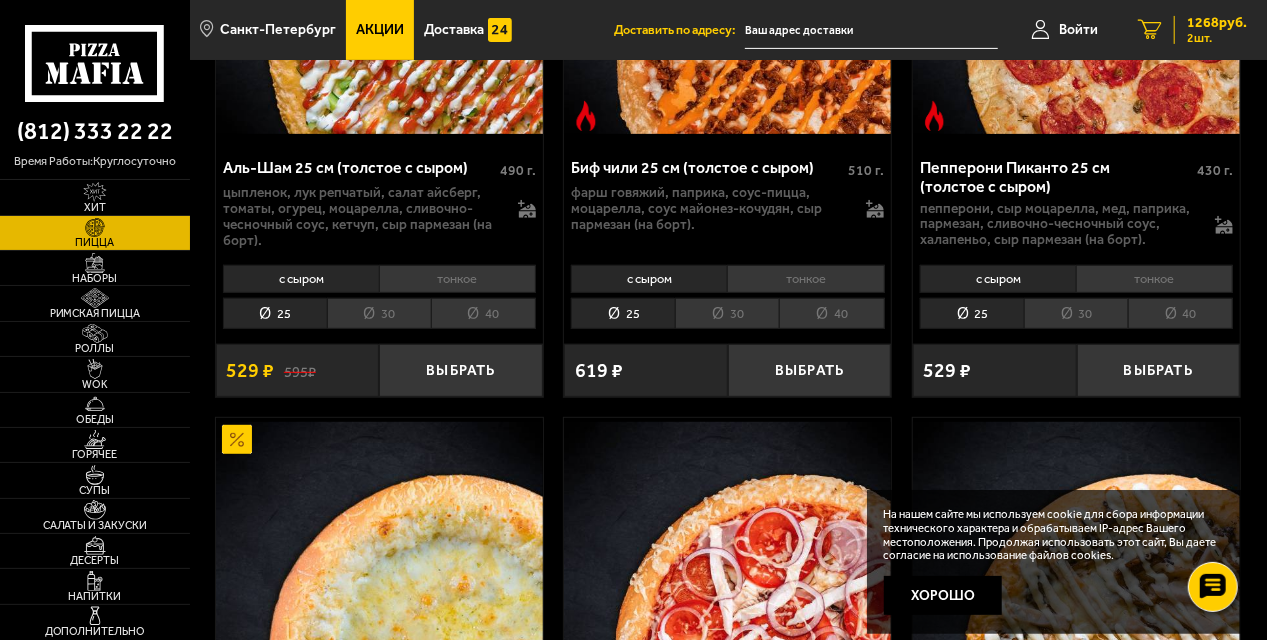 click on "2 1268  руб. 2  шт." at bounding box center [1192, 30] 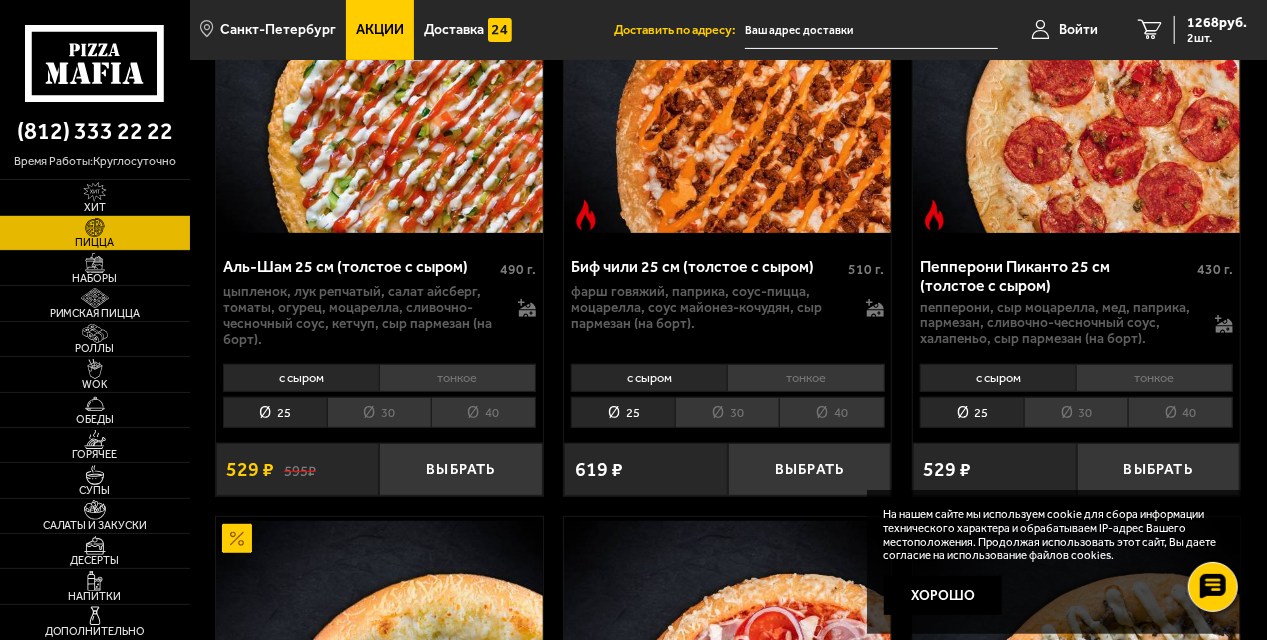 scroll, scrollTop: 315, scrollLeft: 0, axis: vertical 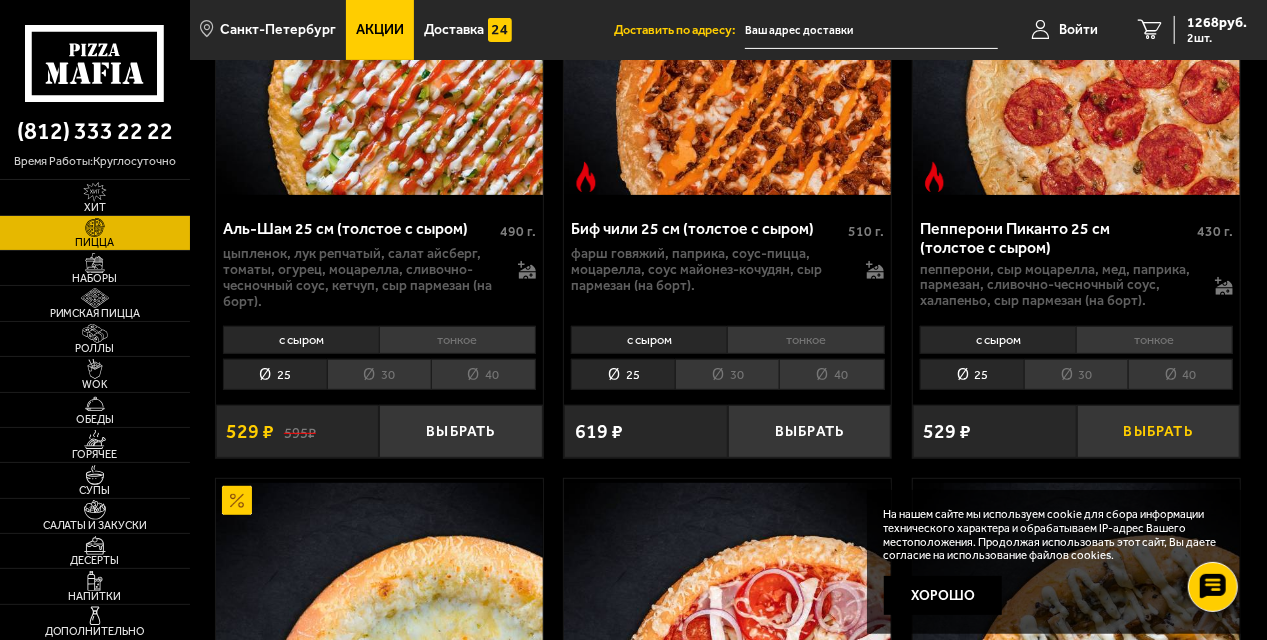 click on "Выбрать" at bounding box center [1158, 431] 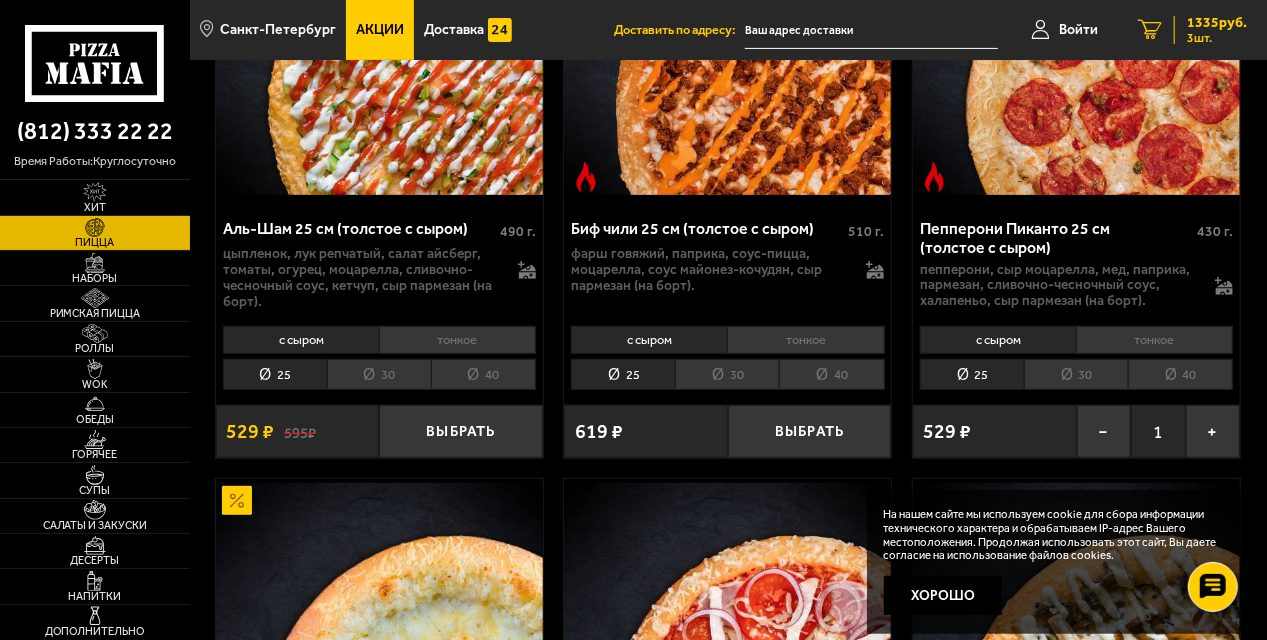 click on "1335  руб." at bounding box center [1217, 23] 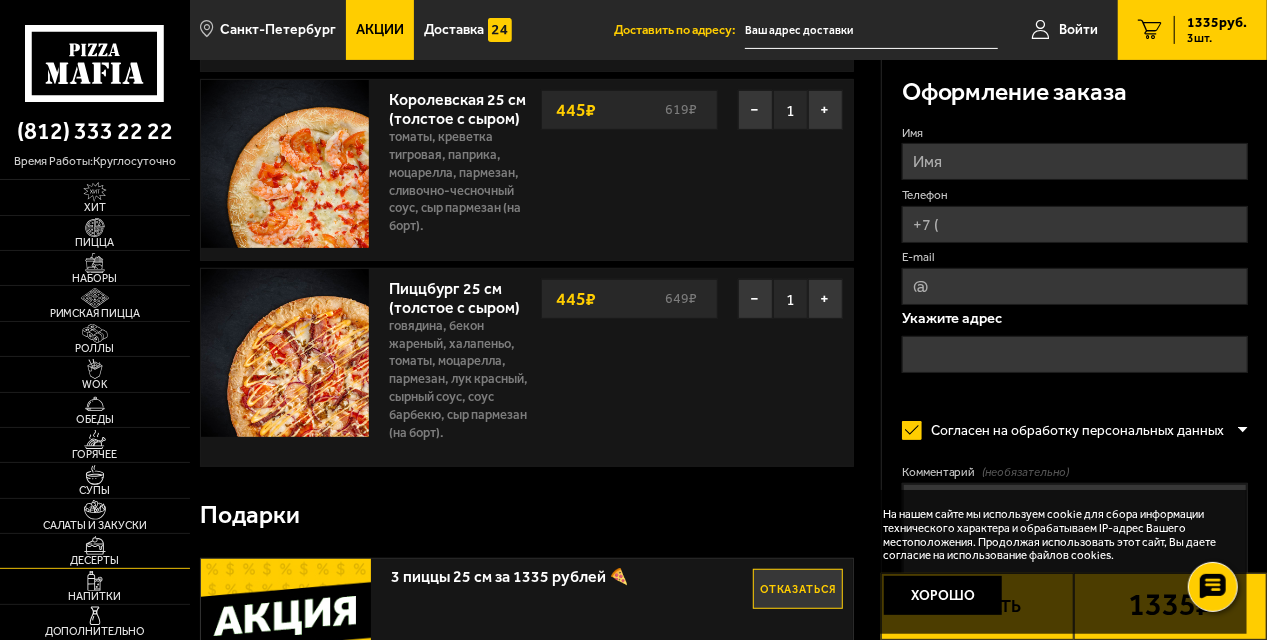 scroll, scrollTop: 309, scrollLeft: 0, axis: vertical 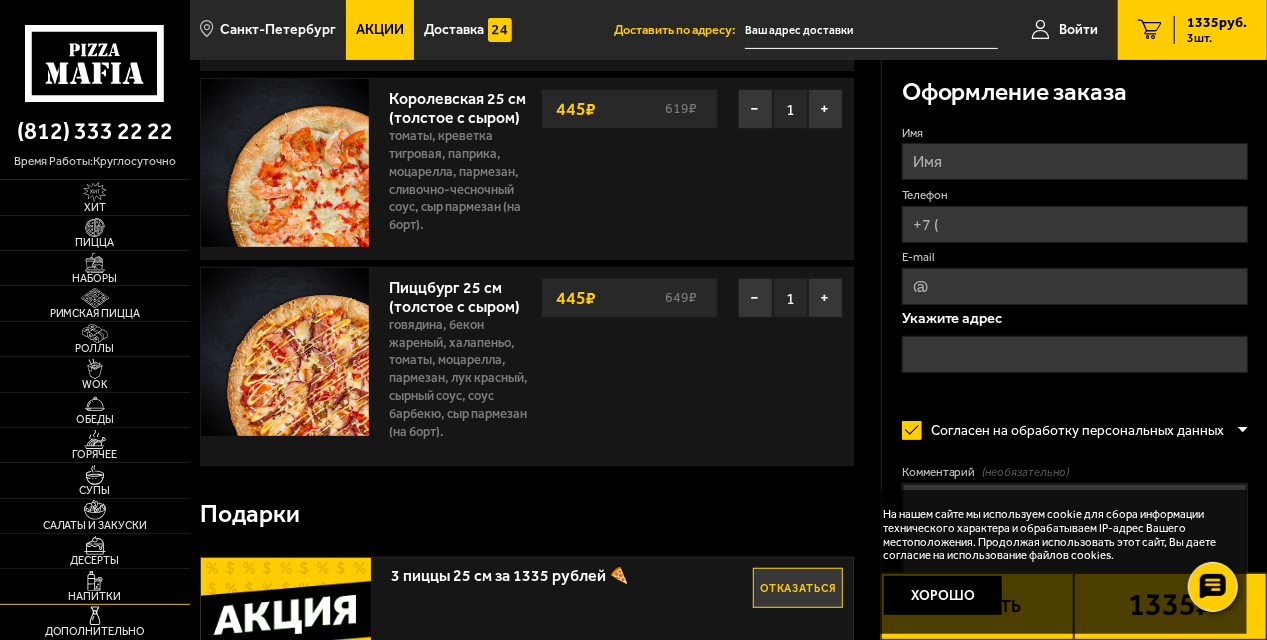 click at bounding box center (95, 581) 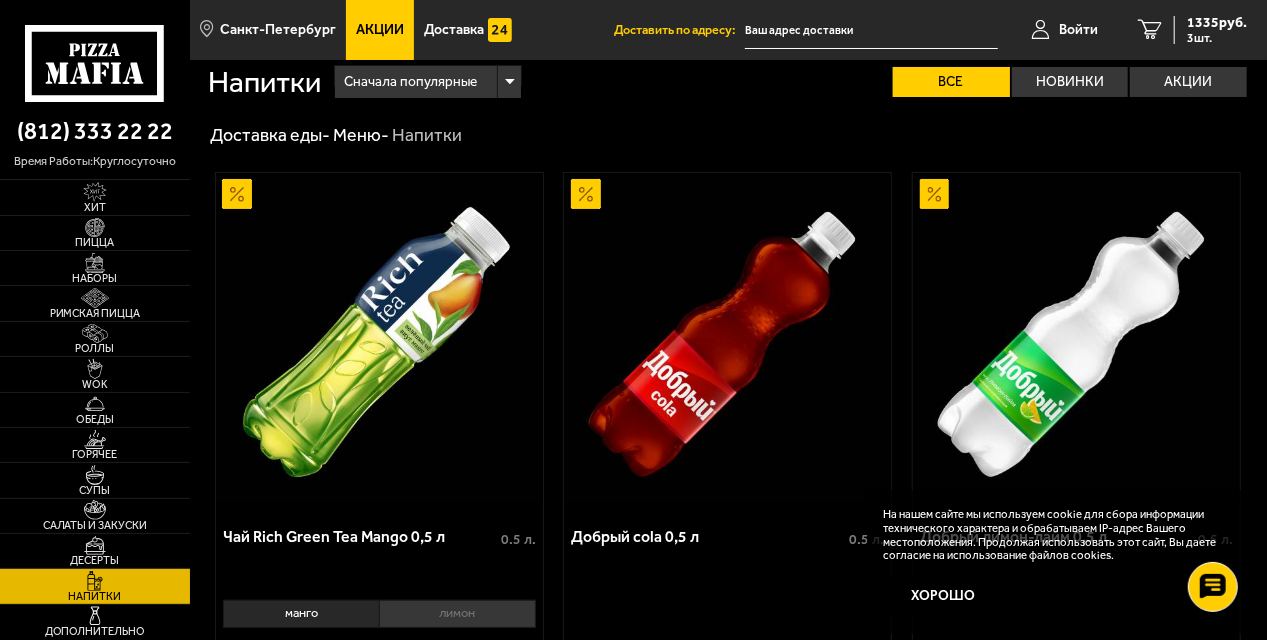 scroll, scrollTop: 1, scrollLeft: 0, axis: vertical 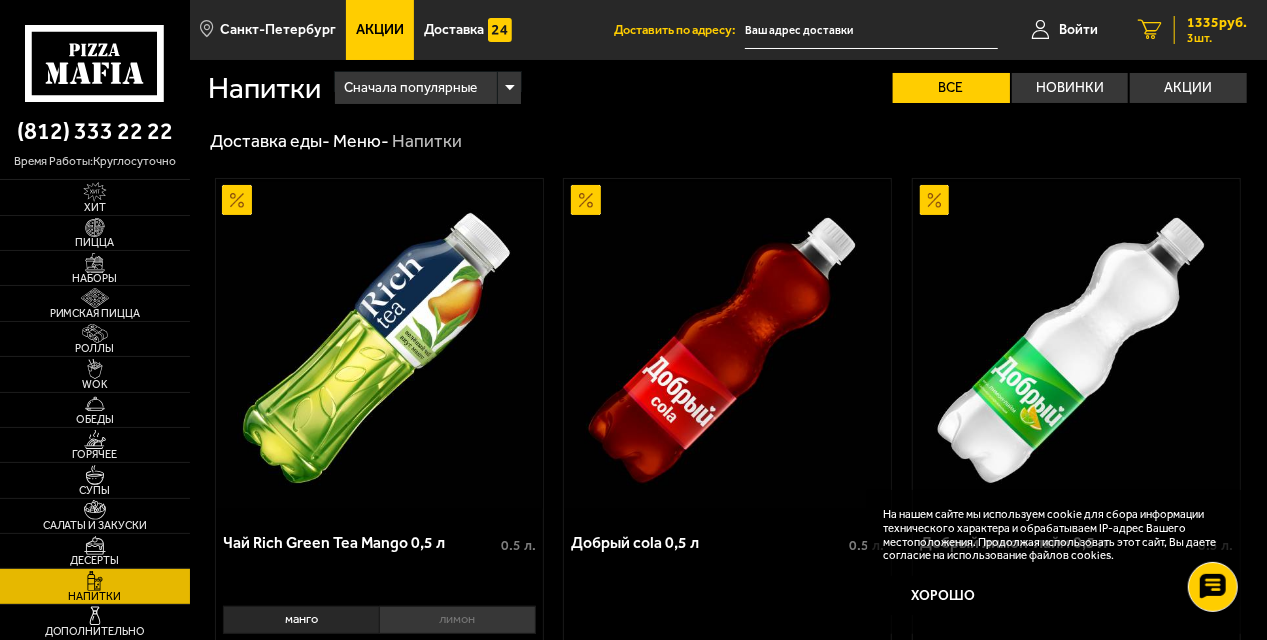 click on "1335  руб." at bounding box center [1217, 23] 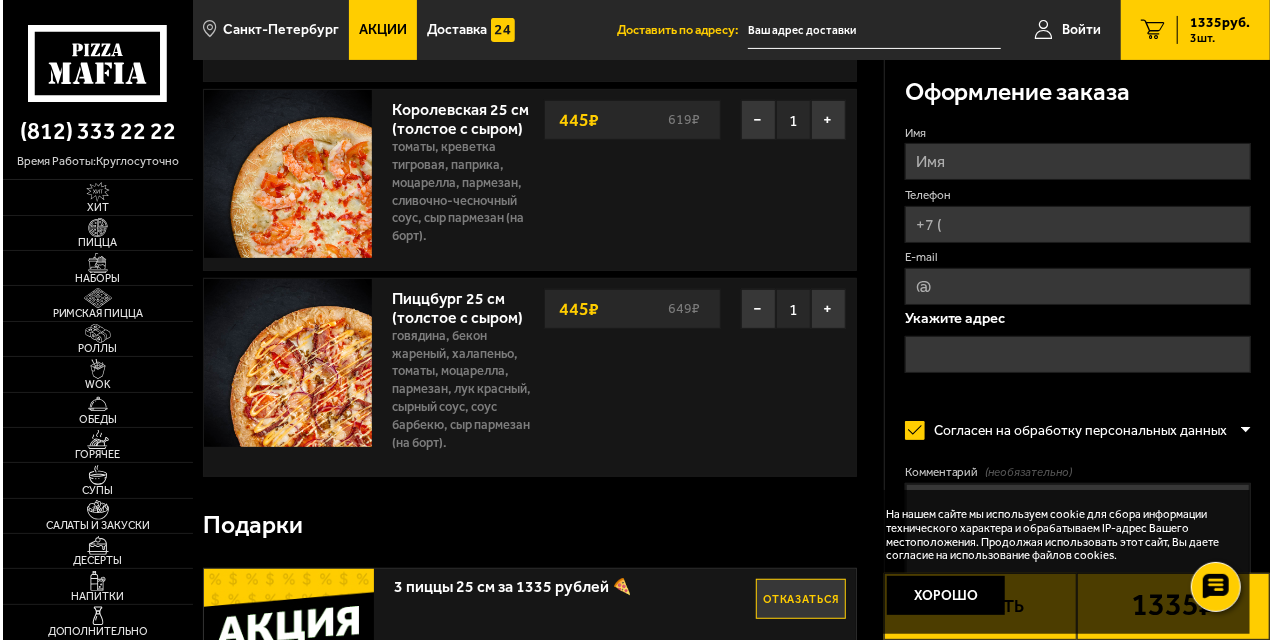 scroll, scrollTop: 304, scrollLeft: 0, axis: vertical 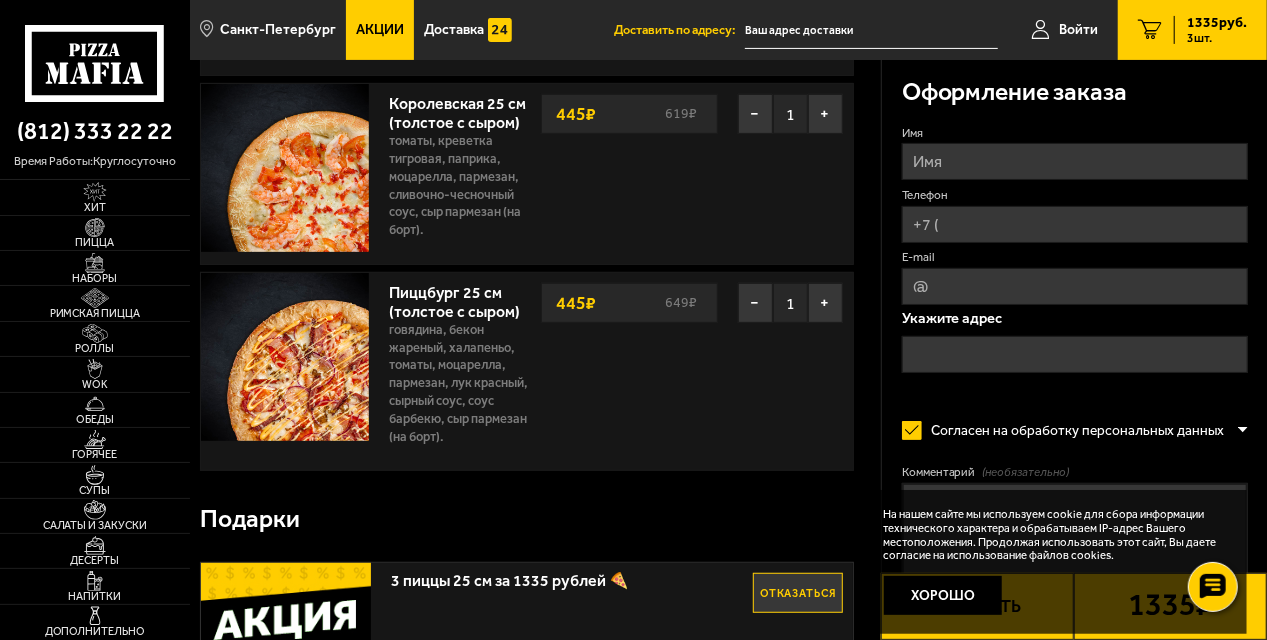 click on "Имя" at bounding box center (1075, 161) 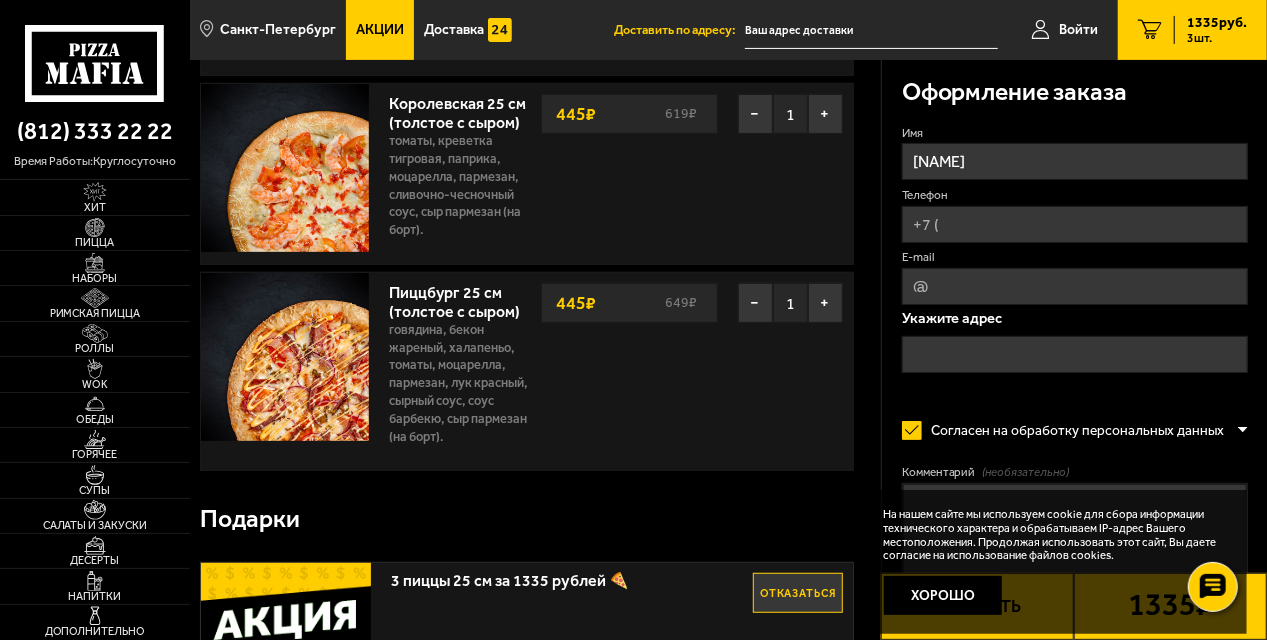 type on "[PHONE]" 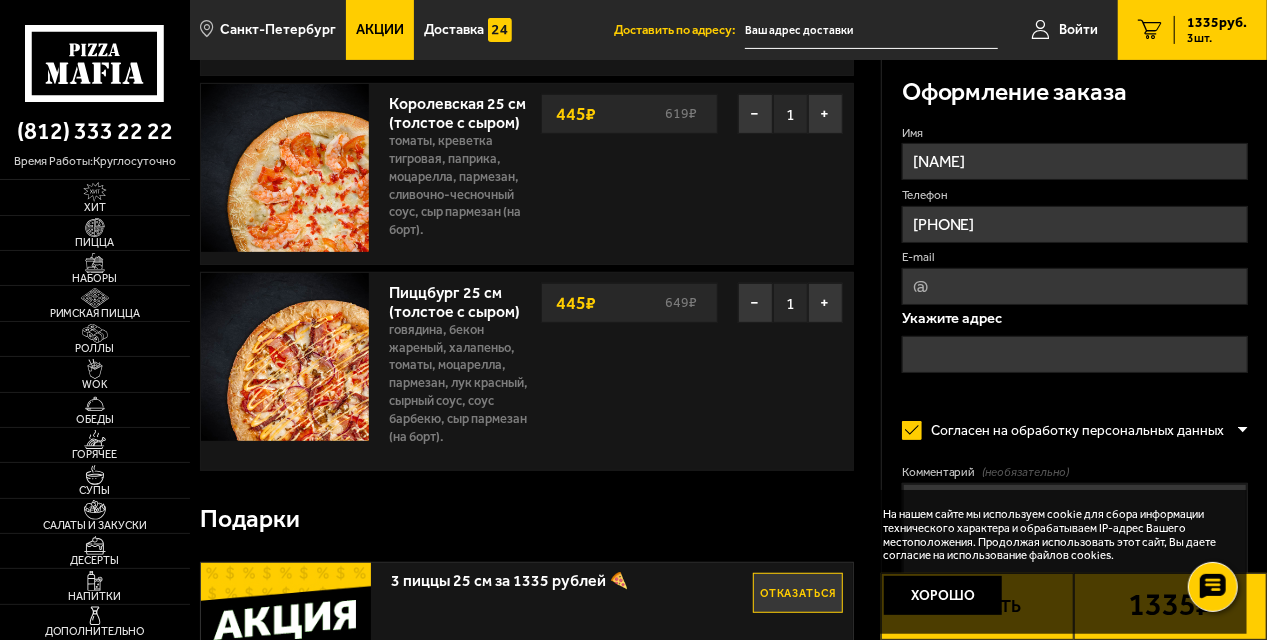 type on "[EMAIL]" 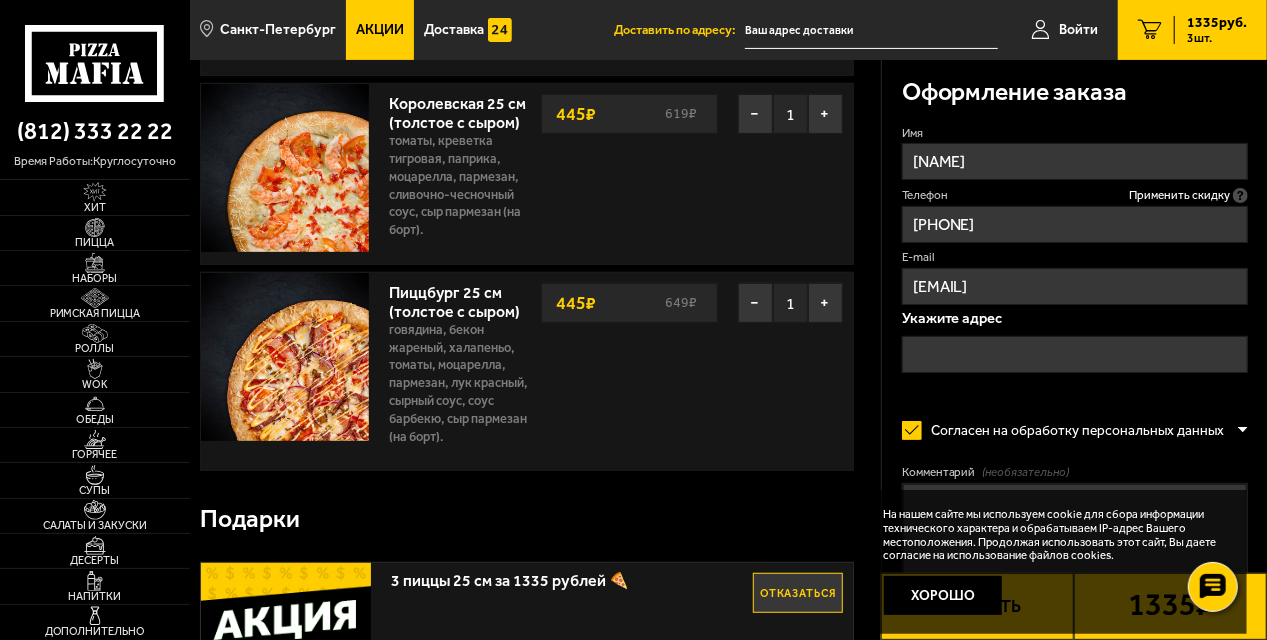 click at bounding box center [1075, 354] 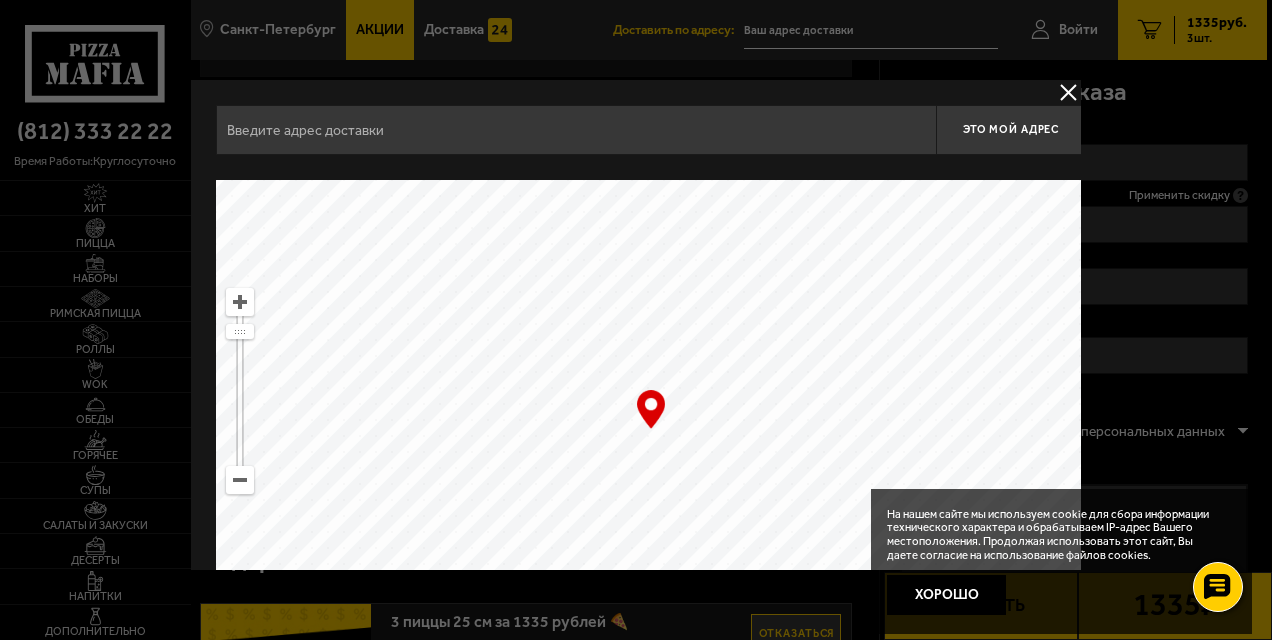 click at bounding box center (576, 130) 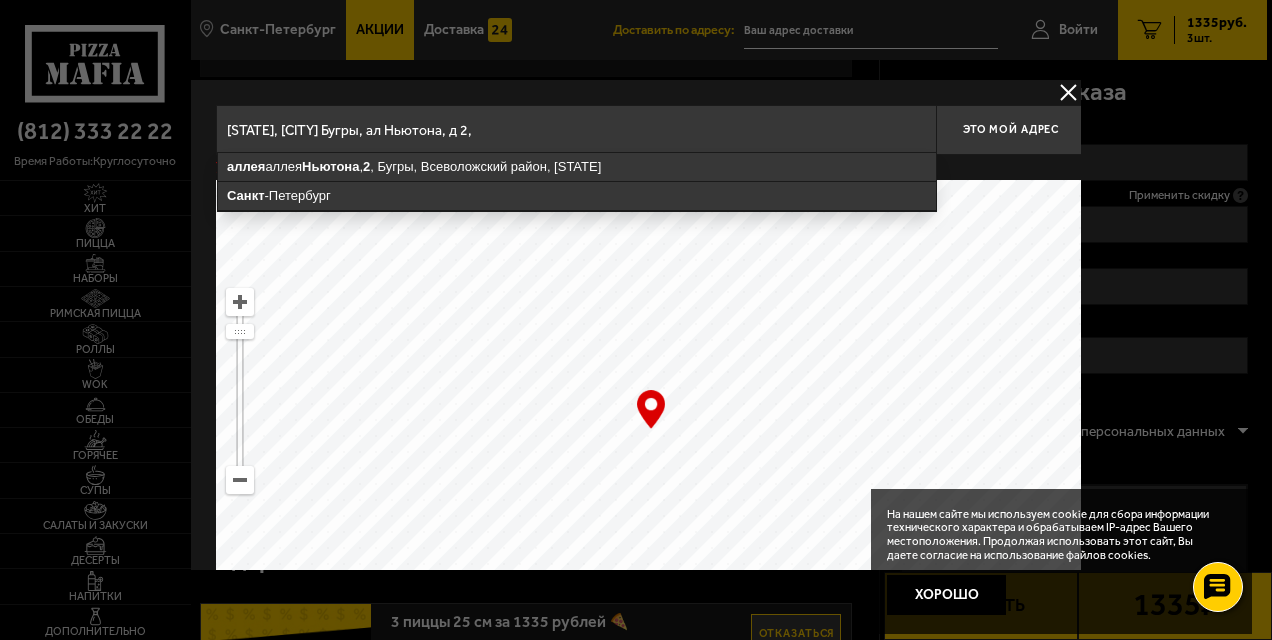 type on "[STATE], [CITY] Бугры, ал Ньютона, д 2" 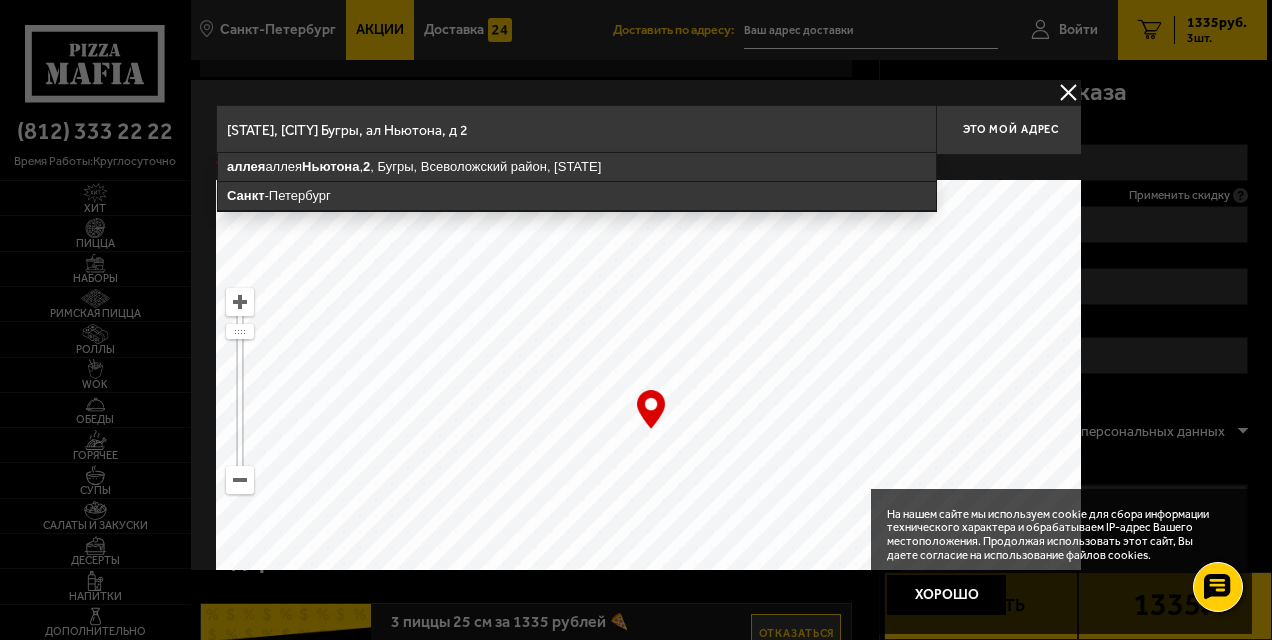 click on "[STATE], [CITY] Бугры, ал Ньютона, д 2" at bounding box center (576, 130) 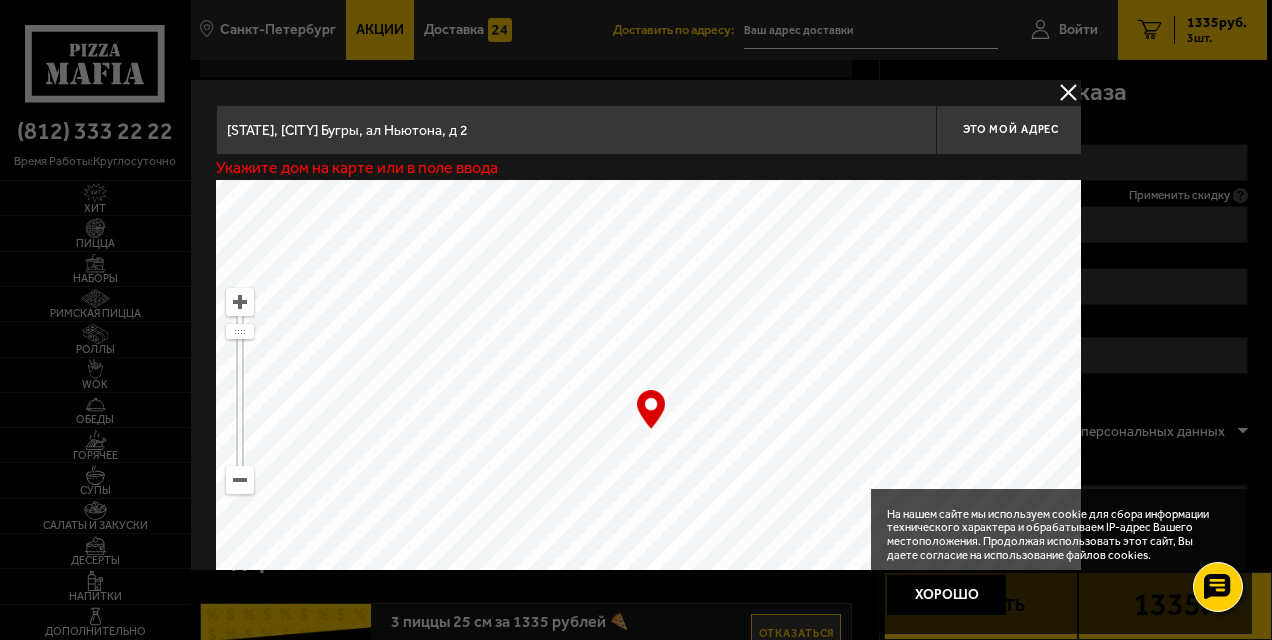 click at bounding box center (651, 430) 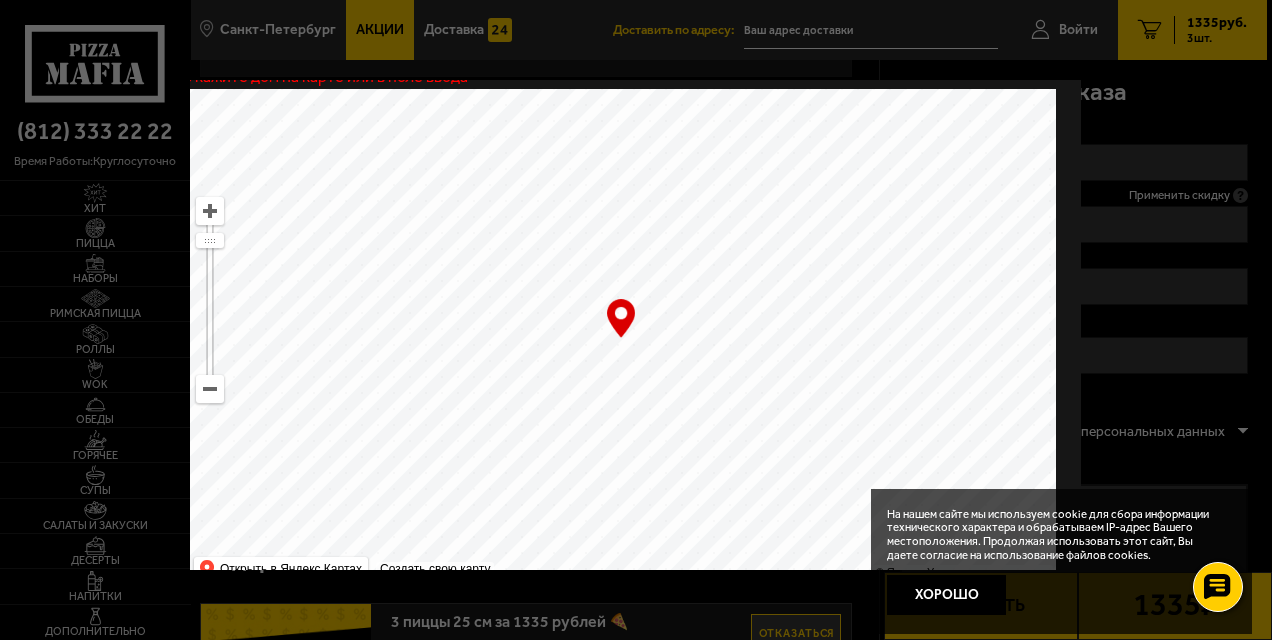 scroll, scrollTop: 93, scrollLeft: 34, axis: both 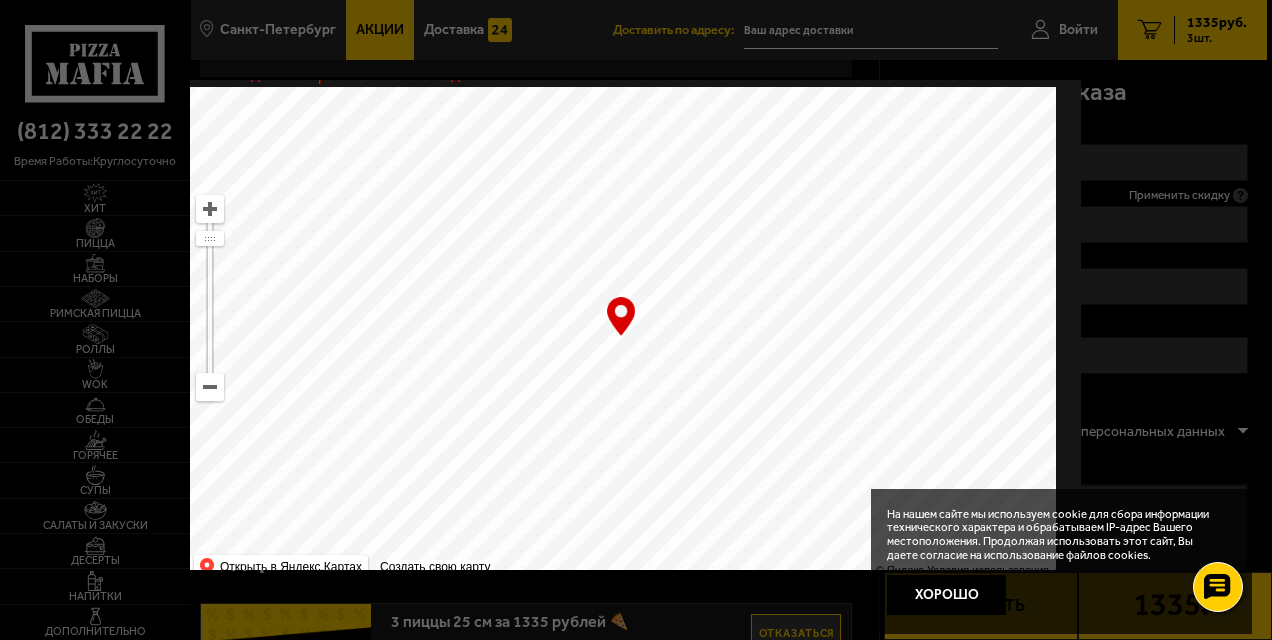 drag, startPoint x: 700, startPoint y: 255, endPoint x: 431, endPoint y: 559, distance: 405.92734 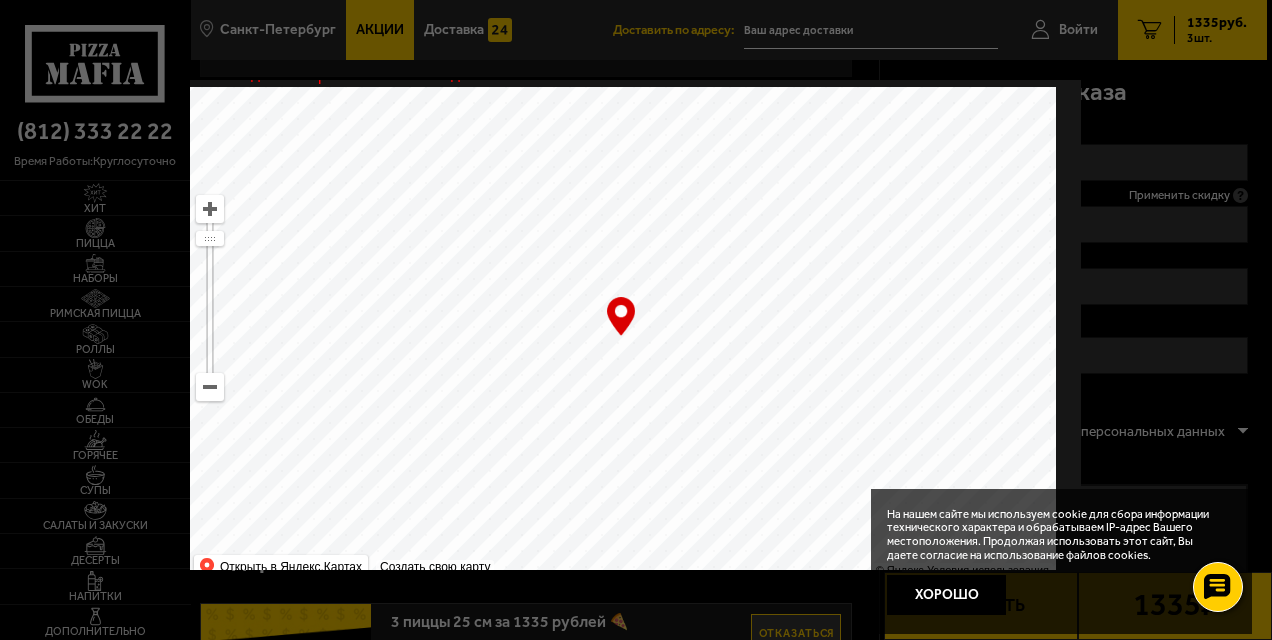 type on "Миллионная улица, 4/1Б" 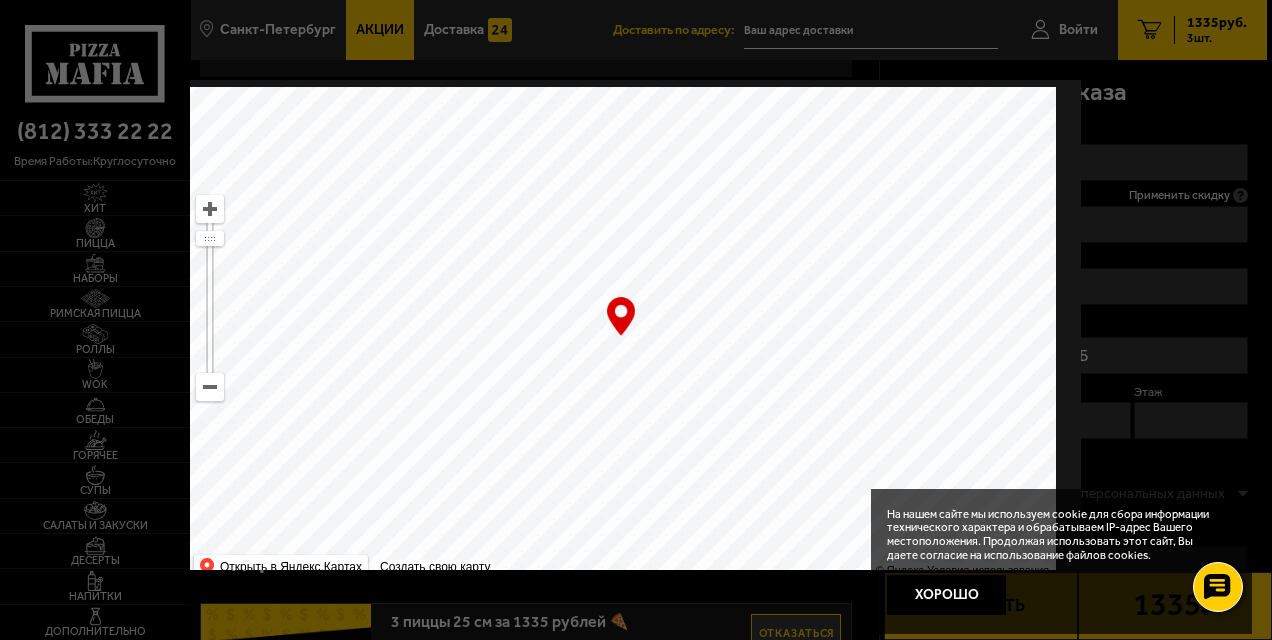 drag, startPoint x: 821, startPoint y: 160, endPoint x: 183, endPoint y: 691, distance: 830.06323 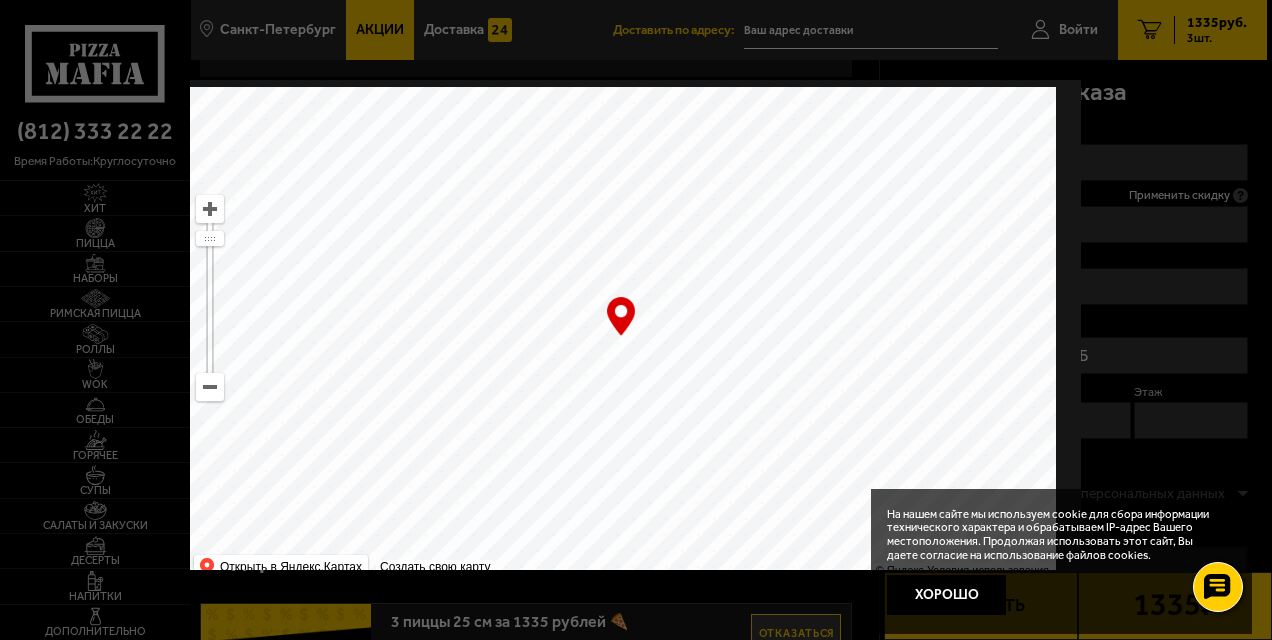 drag, startPoint x: 695, startPoint y: 298, endPoint x: 222, endPoint y: 229, distance: 478.0063 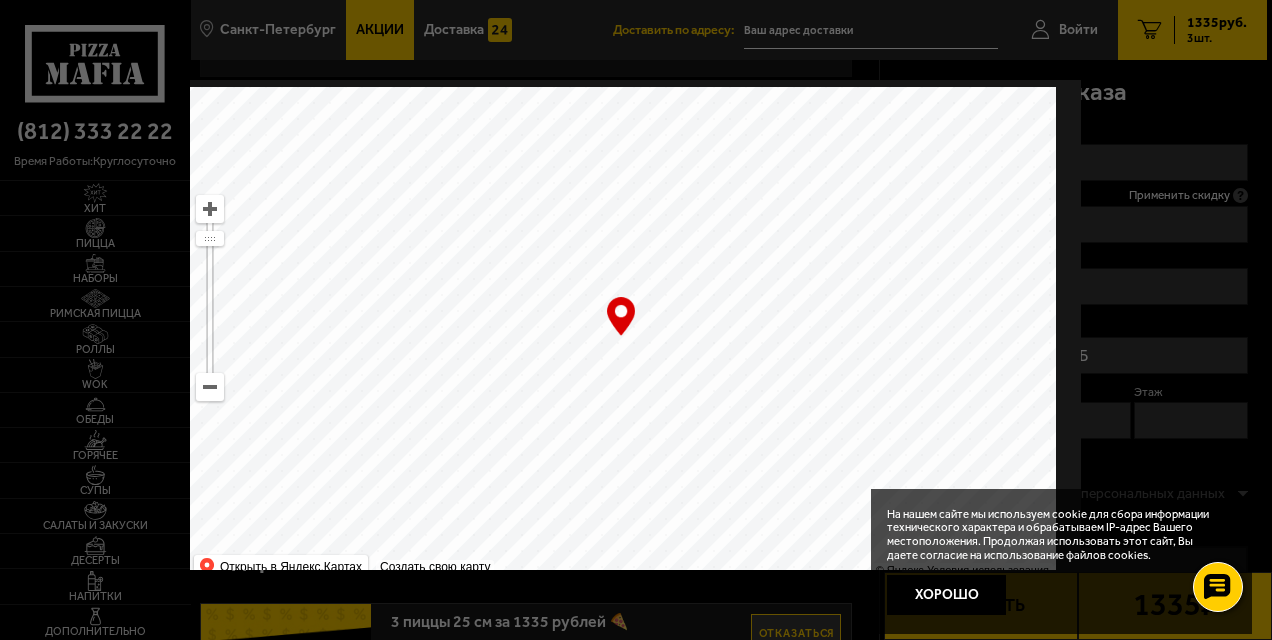 type on "проспект Чернышевского, 10" 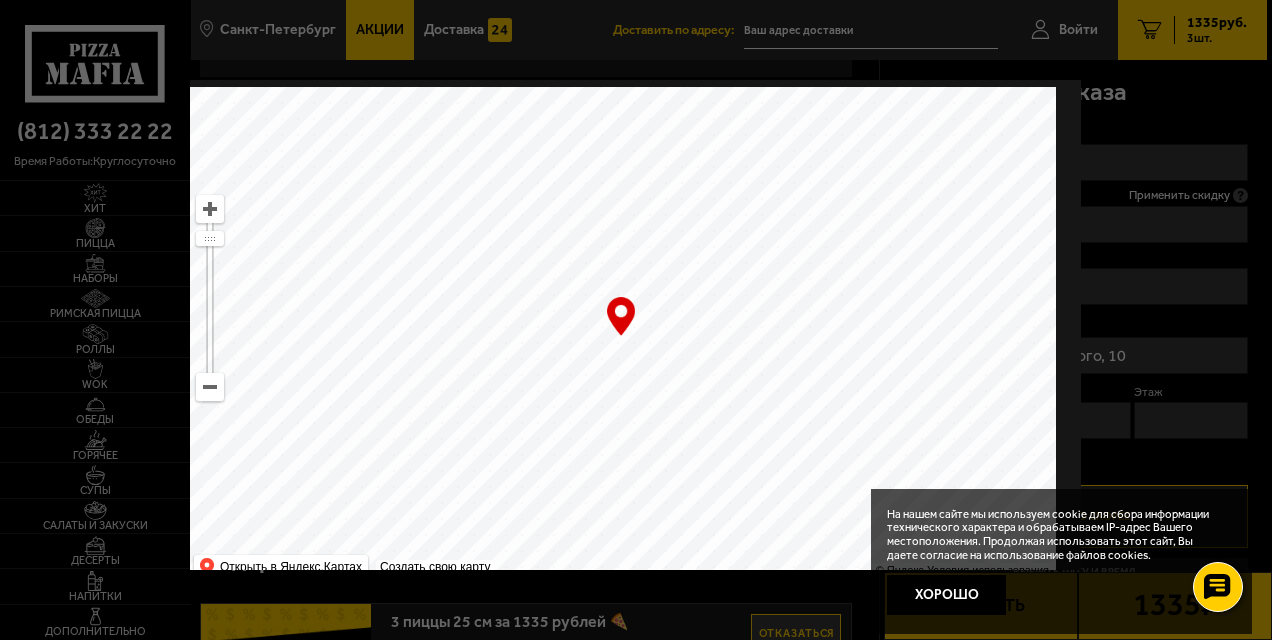 drag, startPoint x: 763, startPoint y: 232, endPoint x: 296, endPoint y: 691, distance: 654.8053 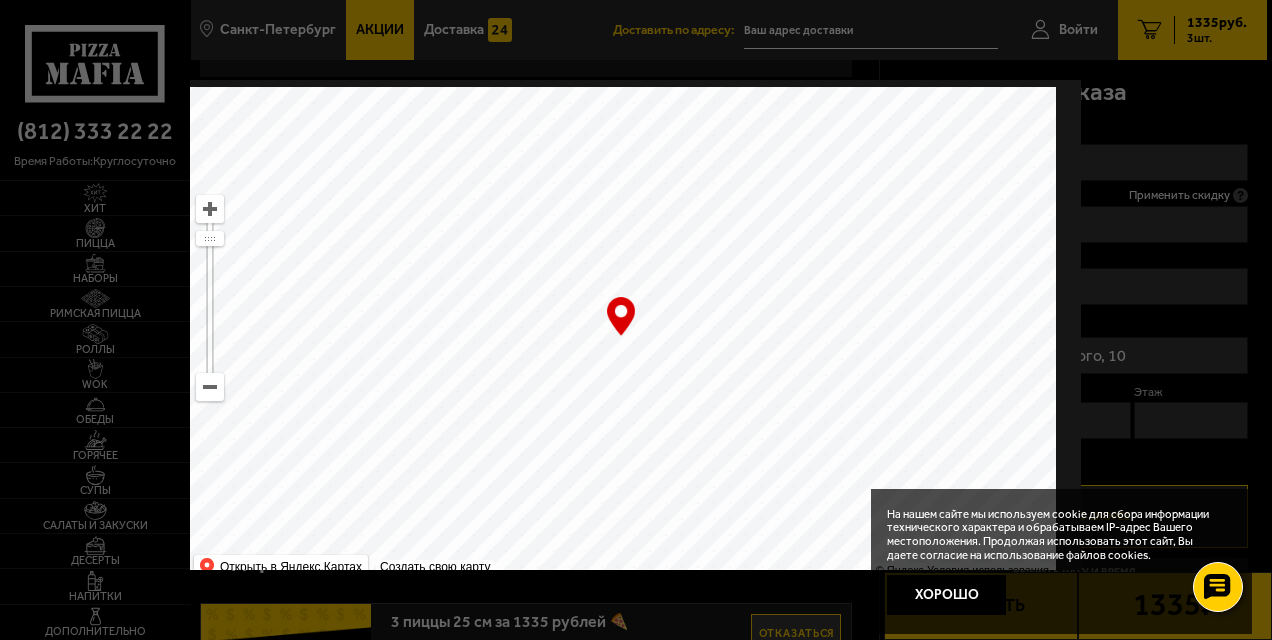 drag, startPoint x: 805, startPoint y: 260, endPoint x: 178, endPoint y: 691, distance: 760.8482 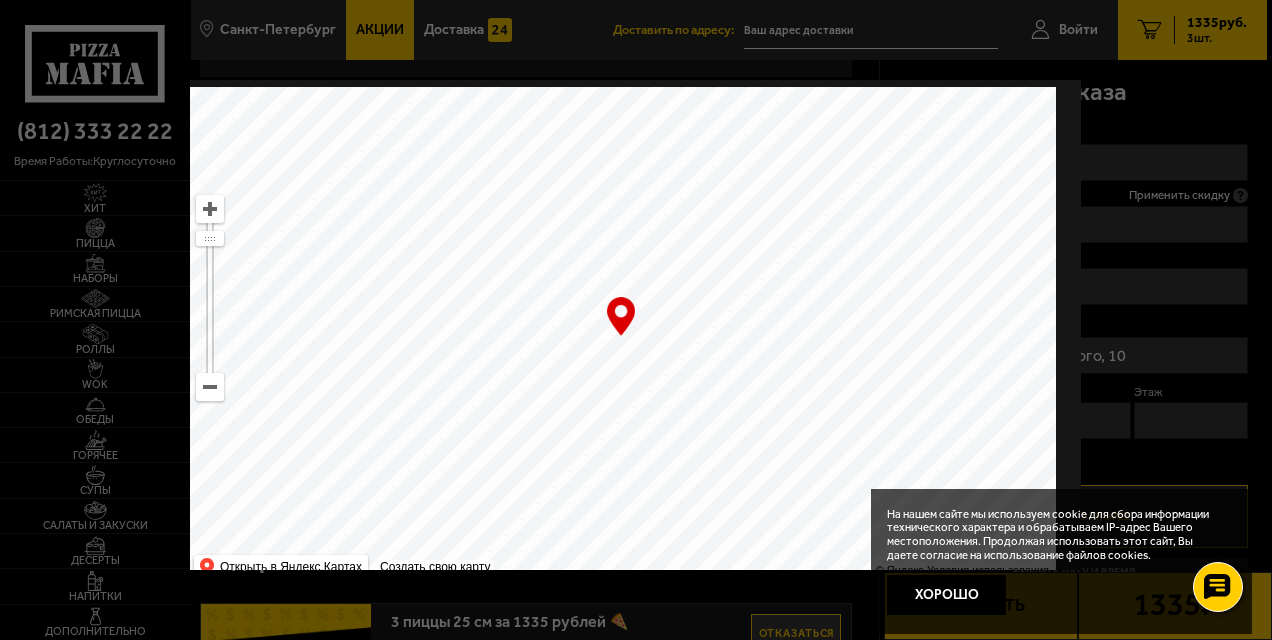 drag, startPoint x: 722, startPoint y: 162, endPoint x: 716, endPoint y: 482, distance: 320.05624 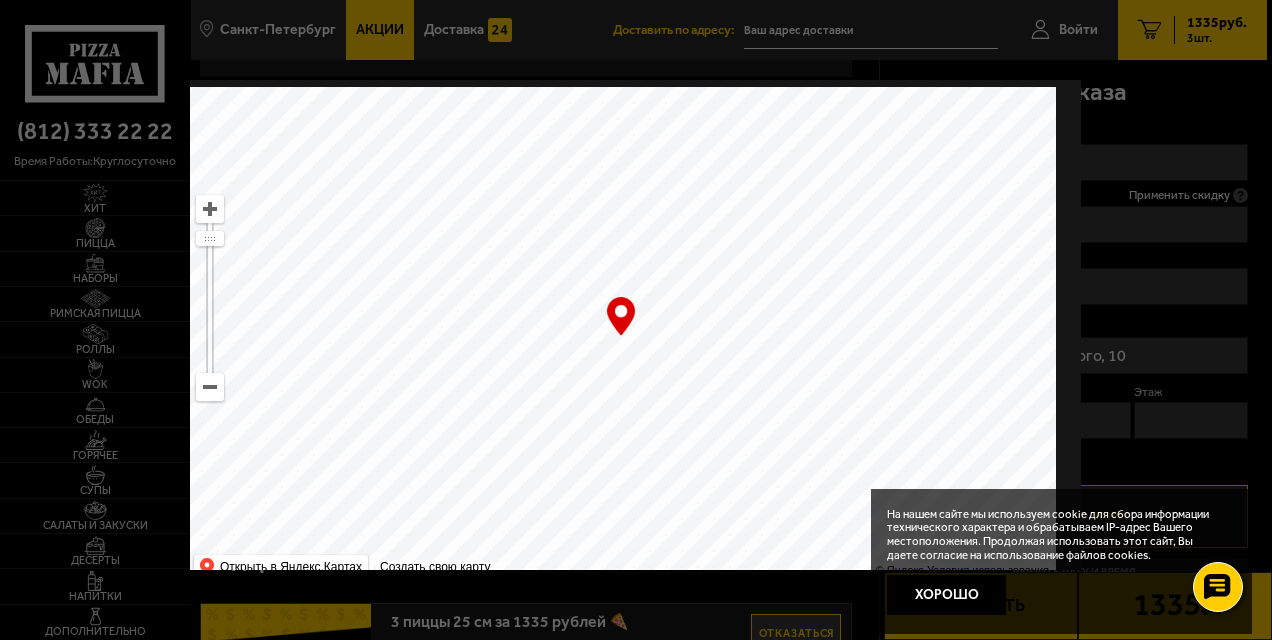 type on "Свердловская набережная, 18АБ" 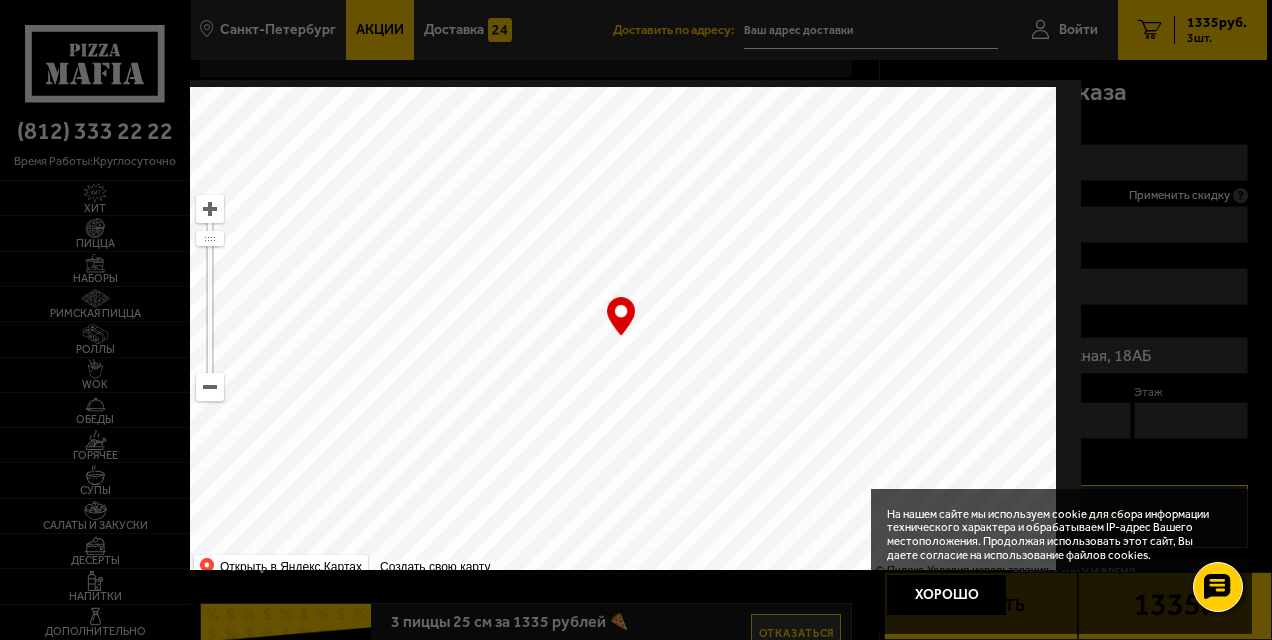 drag, startPoint x: 814, startPoint y: 267, endPoint x: 357, endPoint y: 625, distance: 580.5282 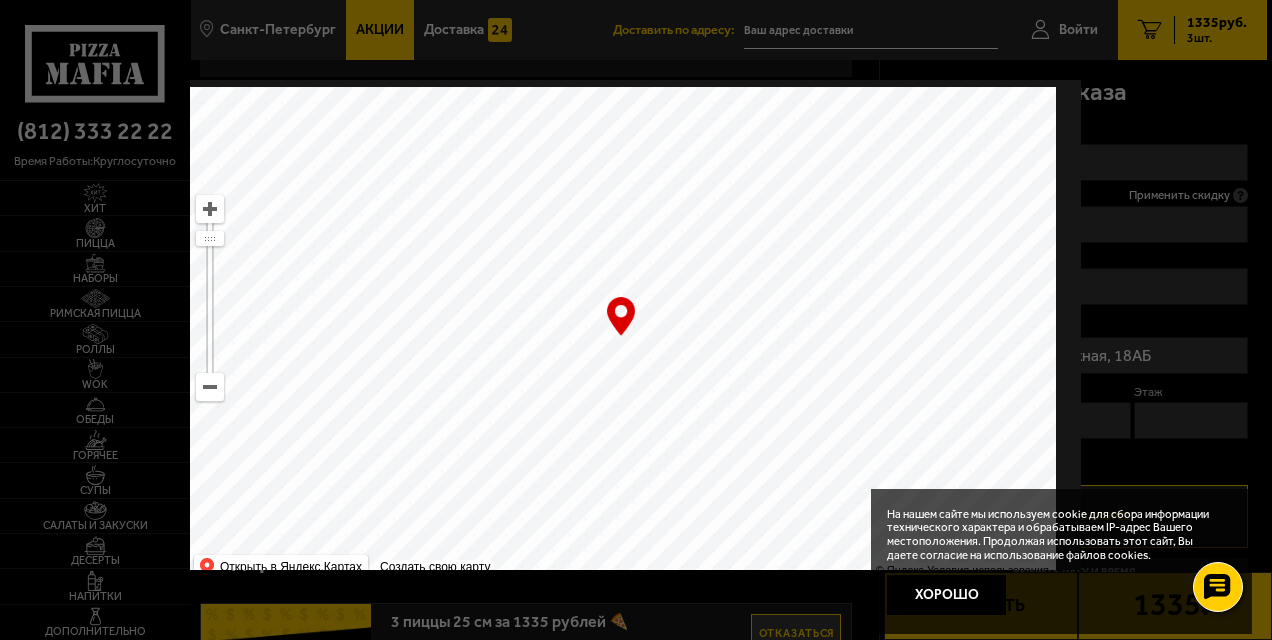 drag, startPoint x: 739, startPoint y: 241, endPoint x: 851, endPoint y: 552, distance: 330.55258 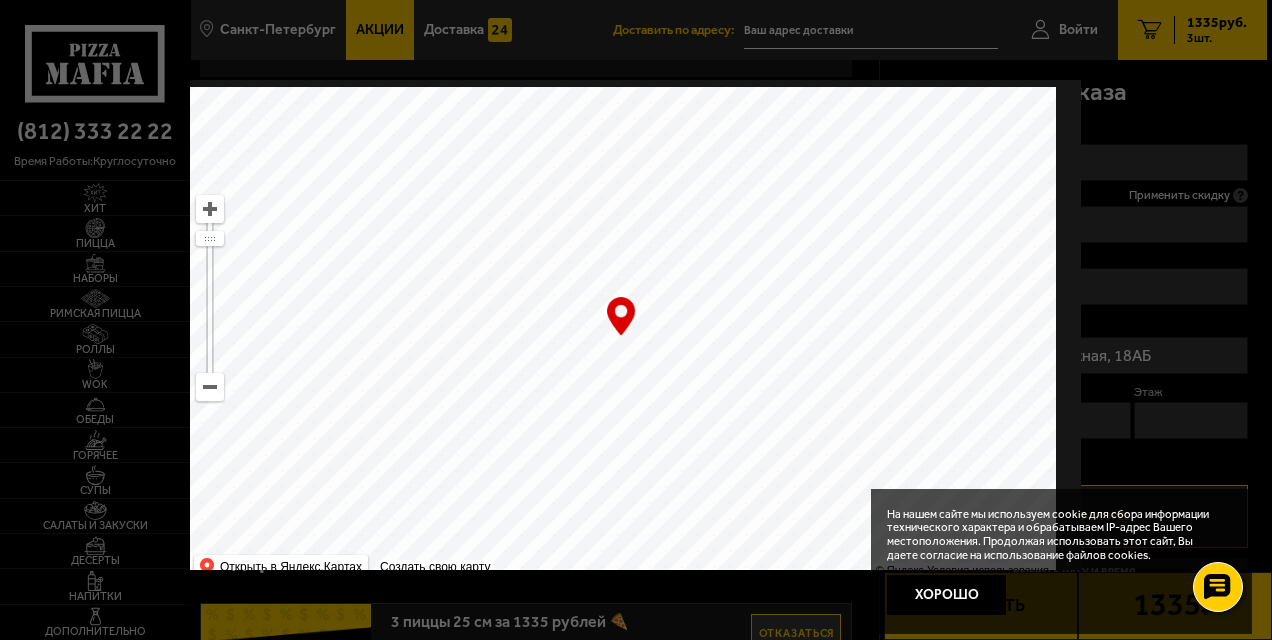 drag, startPoint x: 730, startPoint y: 451, endPoint x: 656, endPoint y: 24, distance: 433.36475 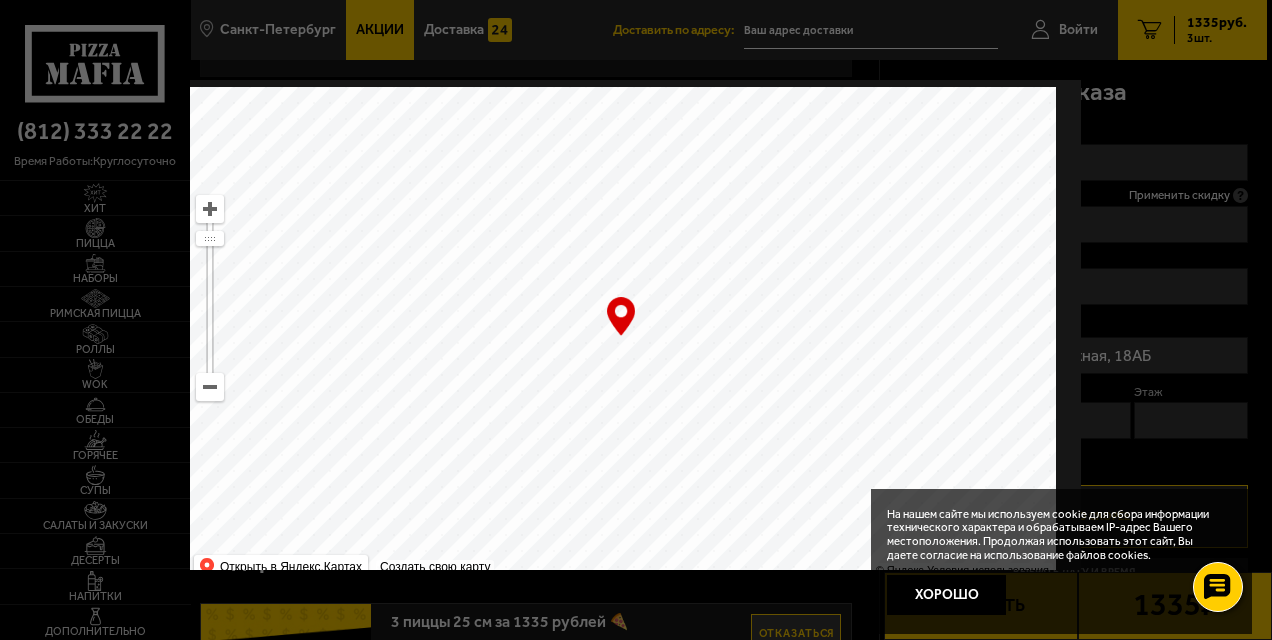 type on "проспект Металлистов, 59" 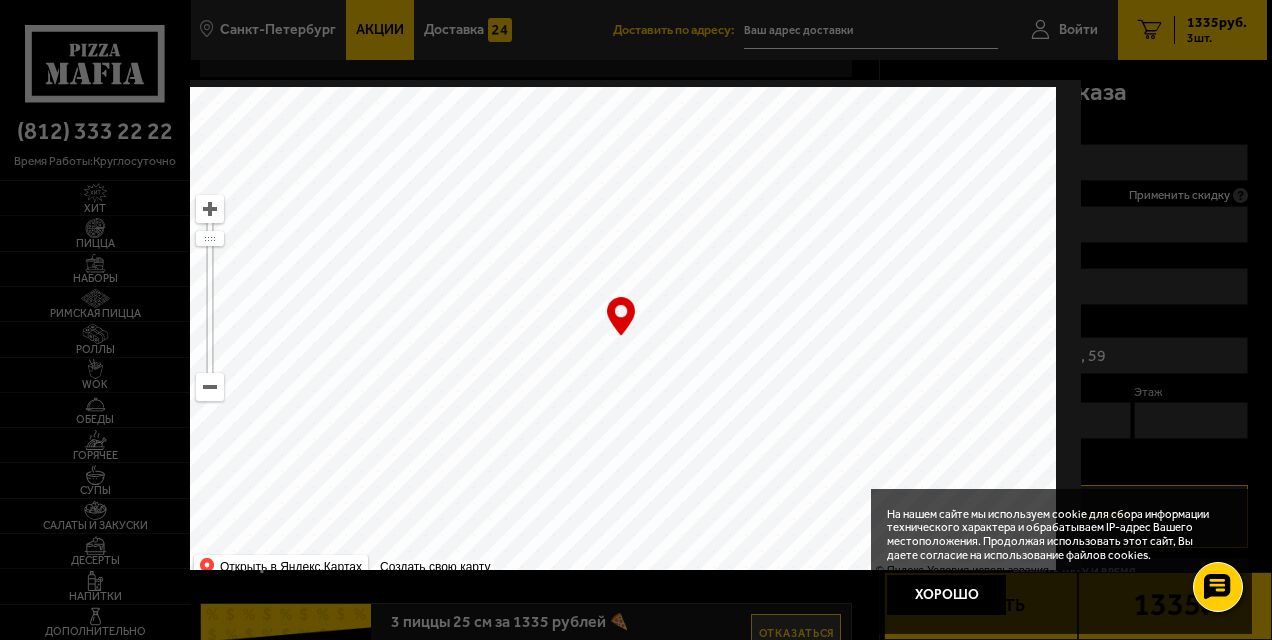 drag, startPoint x: 772, startPoint y: 325, endPoint x: 554, endPoint y: 415, distance: 235.84741 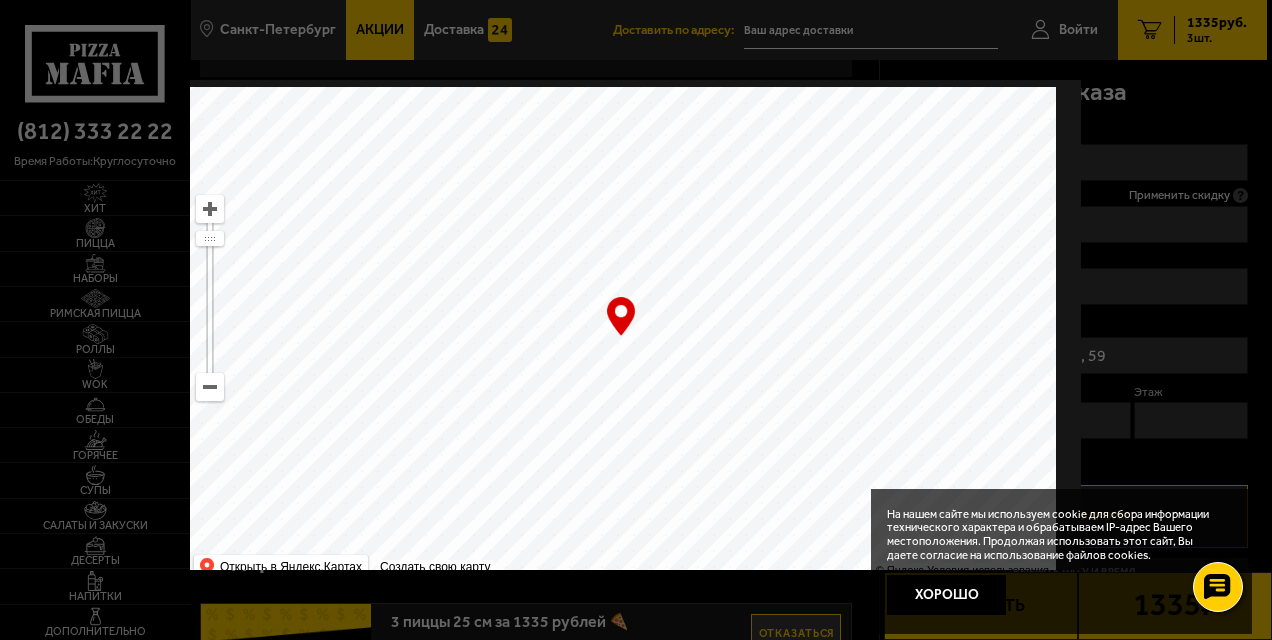 type on "Пискарёвский проспект, 28" 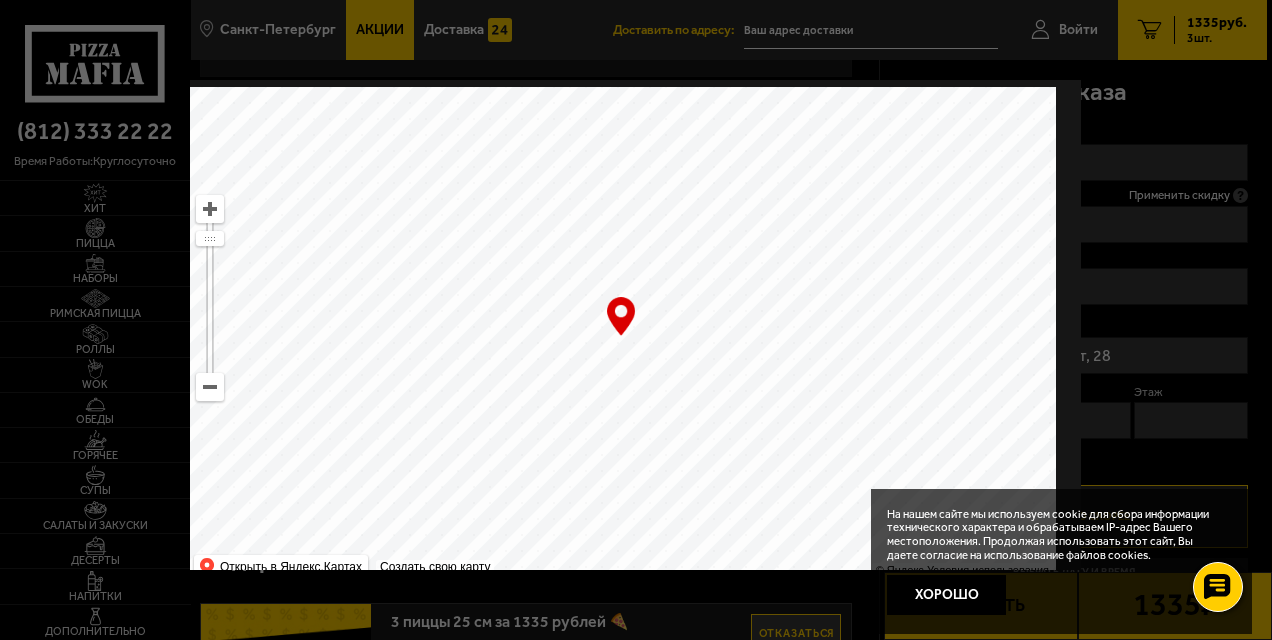 drag, startPoint x: 839, startPoint y: 312, endPoint x: 632, endPoint y: 680, distance: 422.22388 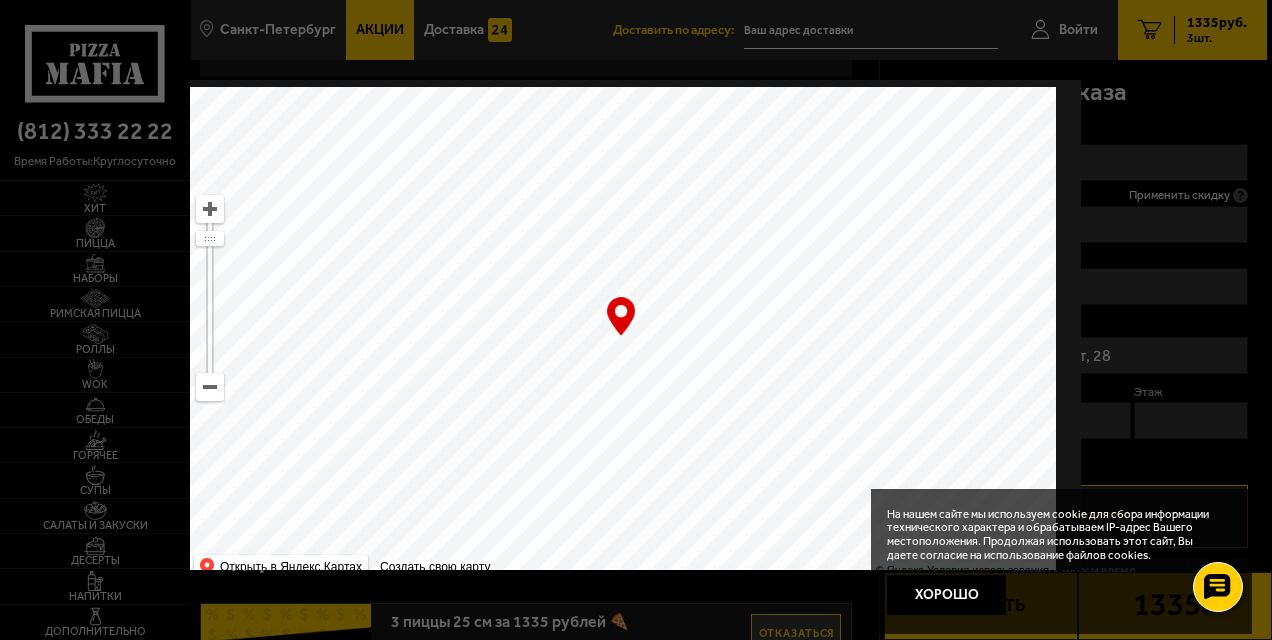 drag, startPoint x: 629, startPoint y: 460, endPoint x: 896, endPoint y: 12, distance: 521.5295 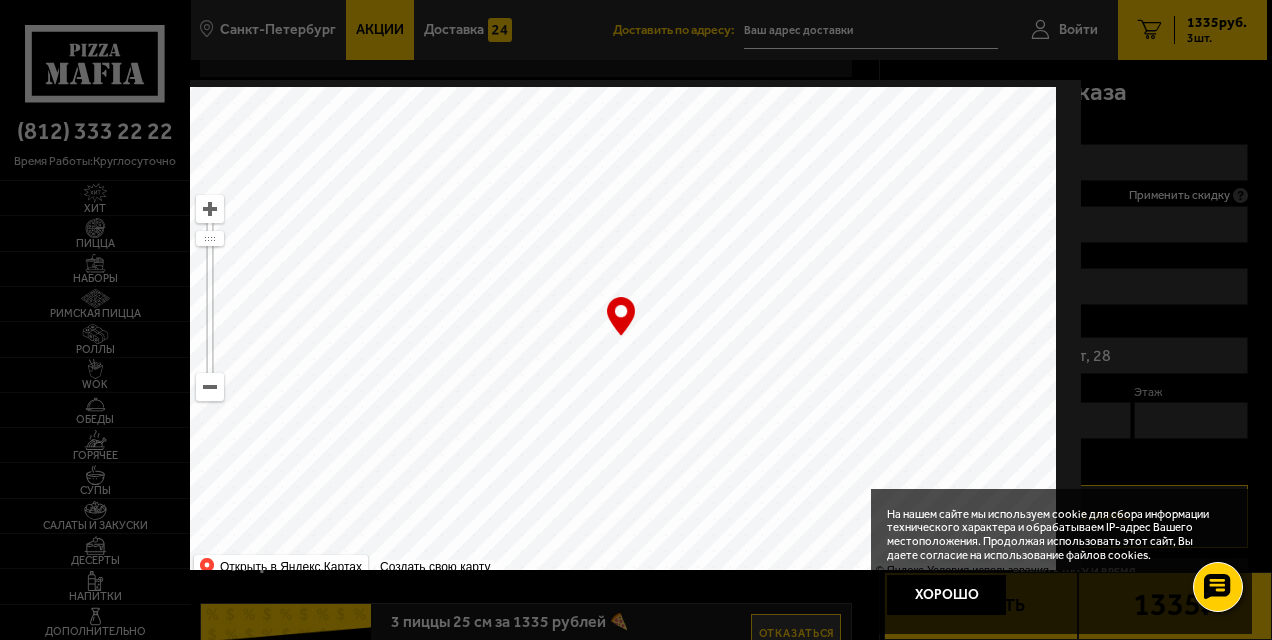 drag, startPoint x: 634, startPoint y: 365, endPoint x: 880, endPoint y: -8, distance: 446.81653 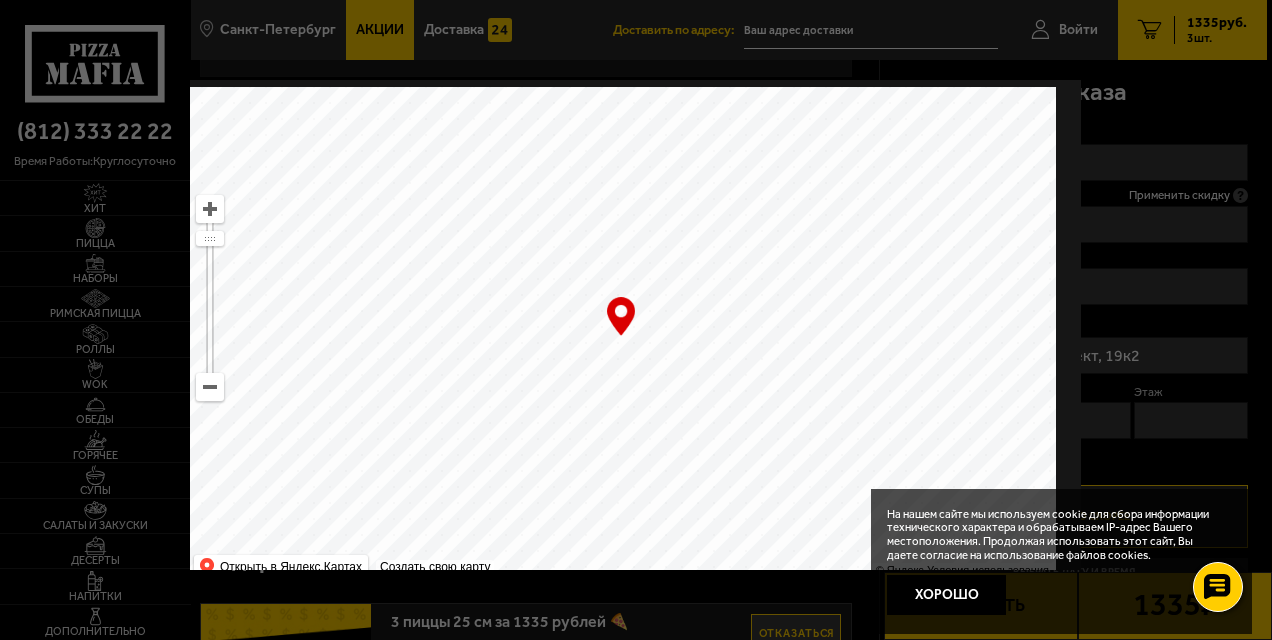drag, startPoint x: 708, startPoint y: 297, endPoint x: 352, endPoint y: 423, distance: 377.64005 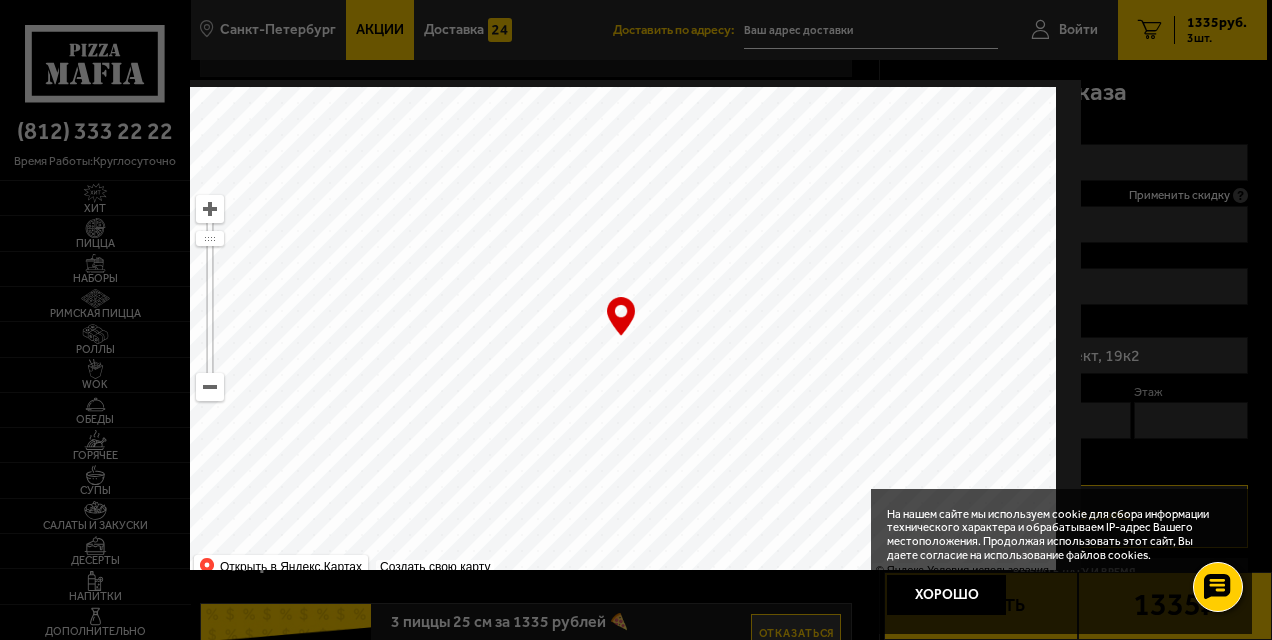 drag, startPoint x: 880, startPoint y: 194, endPoint x: 758, endPoint y: 387, distance: 228.32652 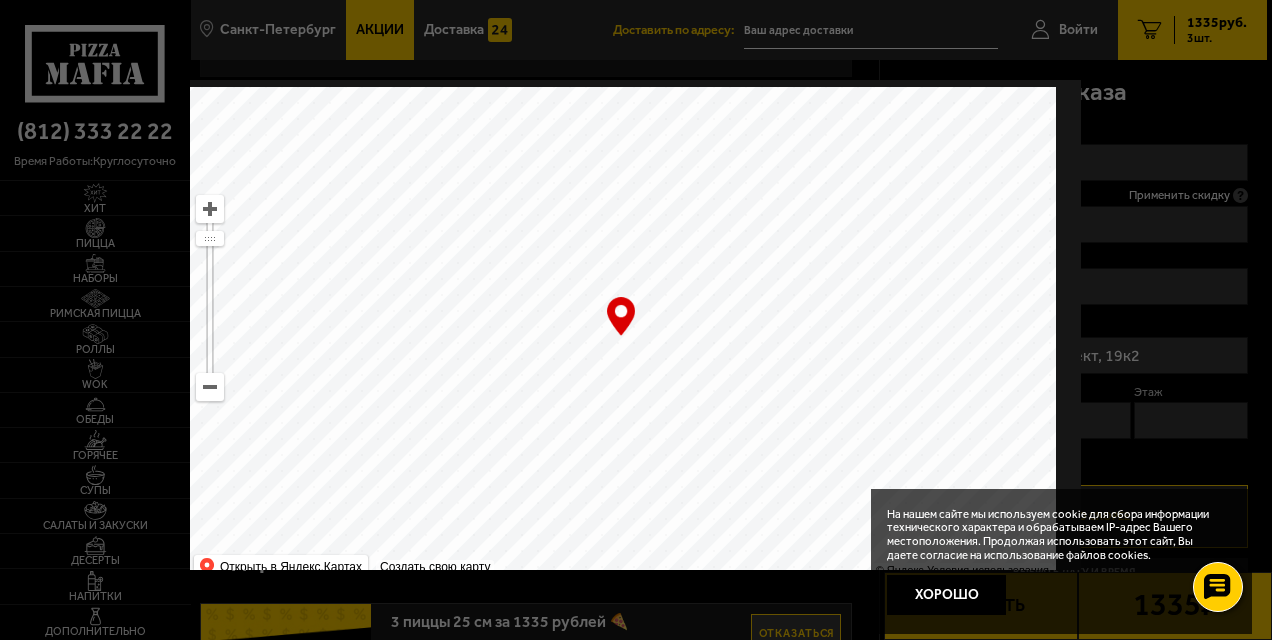 type on "Львовская улица, 4" 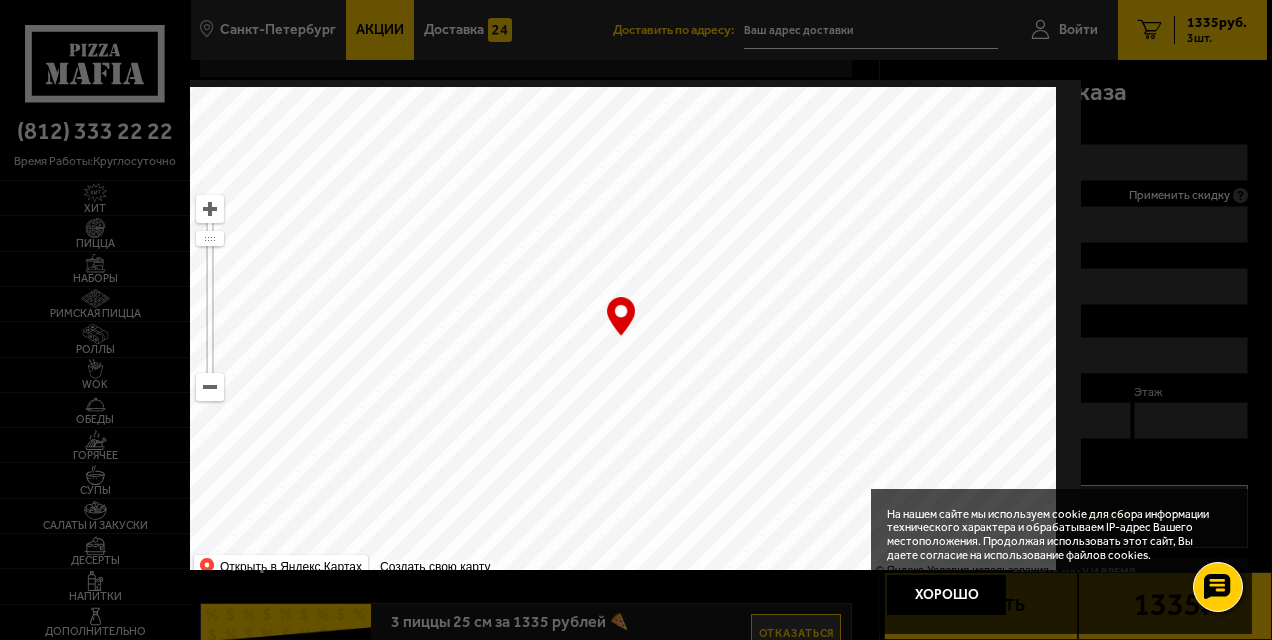 drag, startPoint x: 802, startPoint y: 220, endPoint x: 544, endPoint y: 612, distance: 469.28458 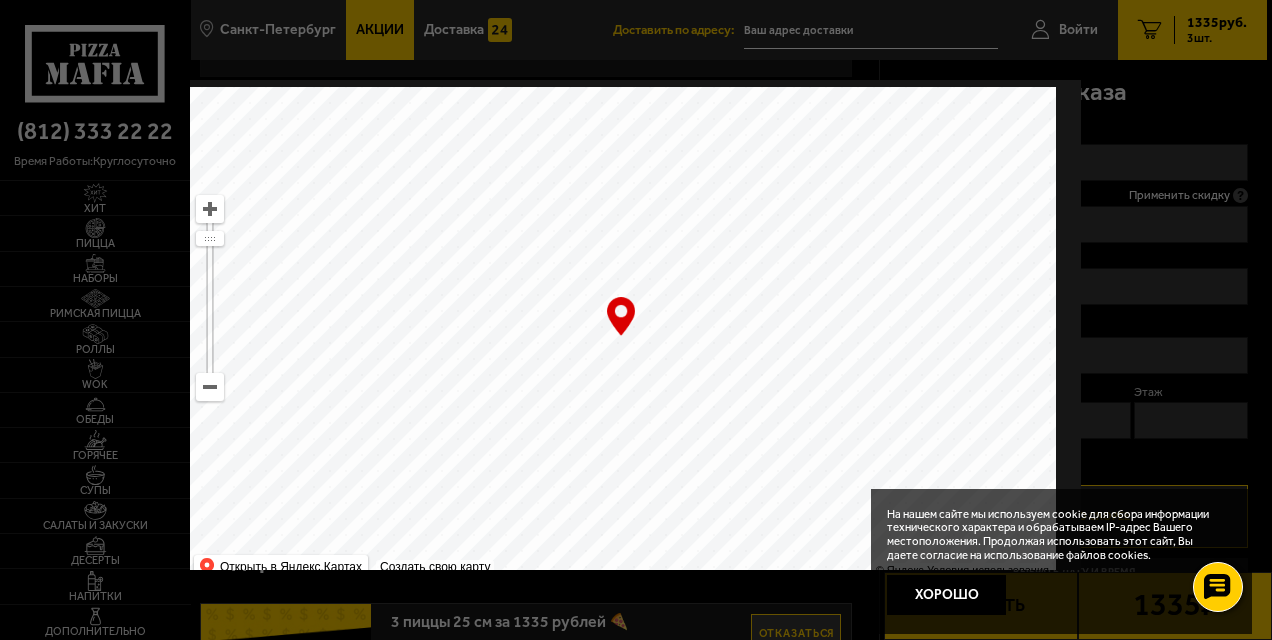 drag, startPoint x: 850, startPoint y: 256, endPoint x: 594, endPoint y: 691, distance: 504.73856 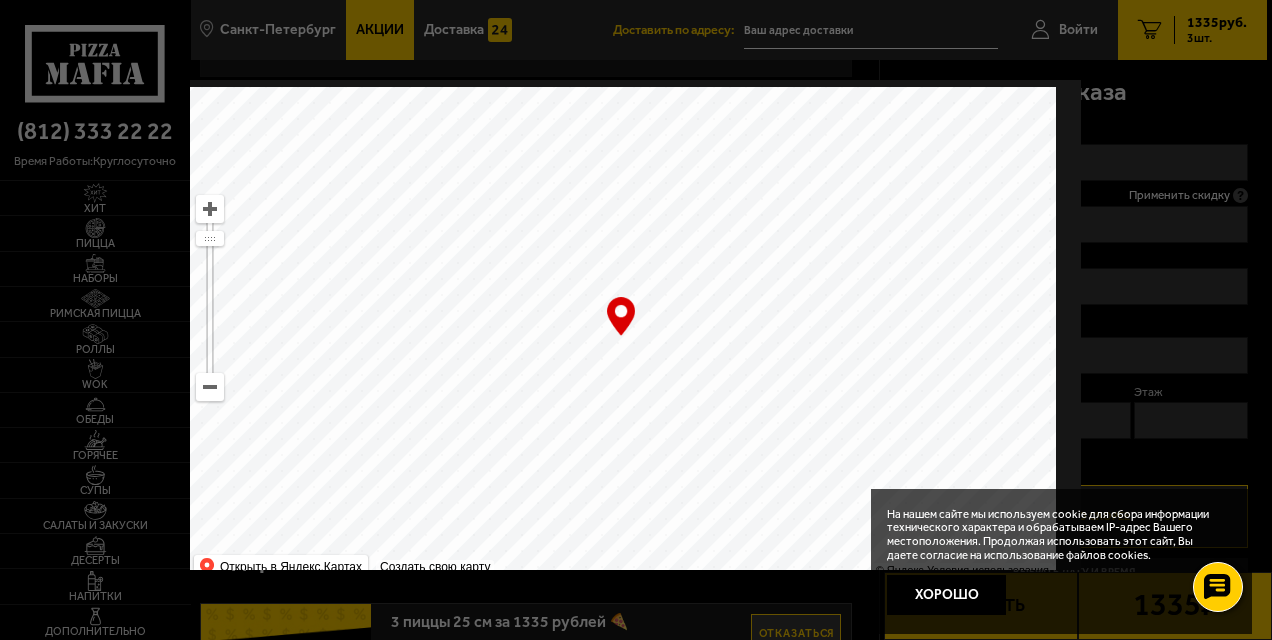type on "Бестужевская улица, 48" 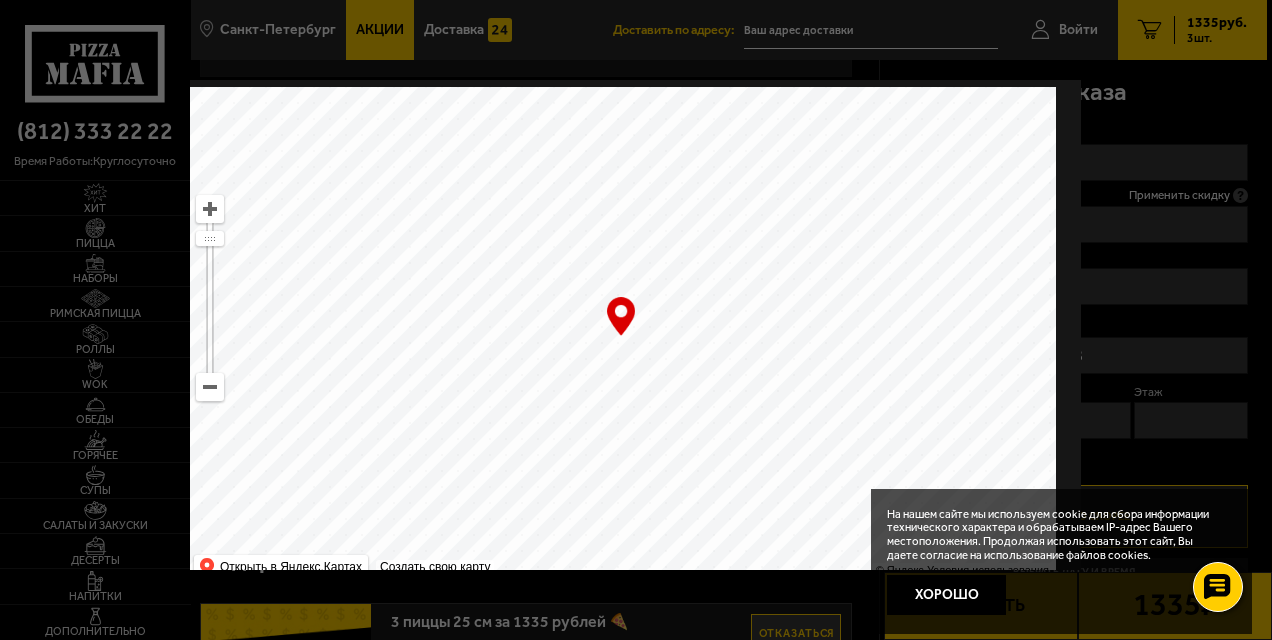 drag, startPoint x: 662, startPoint y: 194, endPoint x: 571, endPoint y: 691, distance: 505.2623 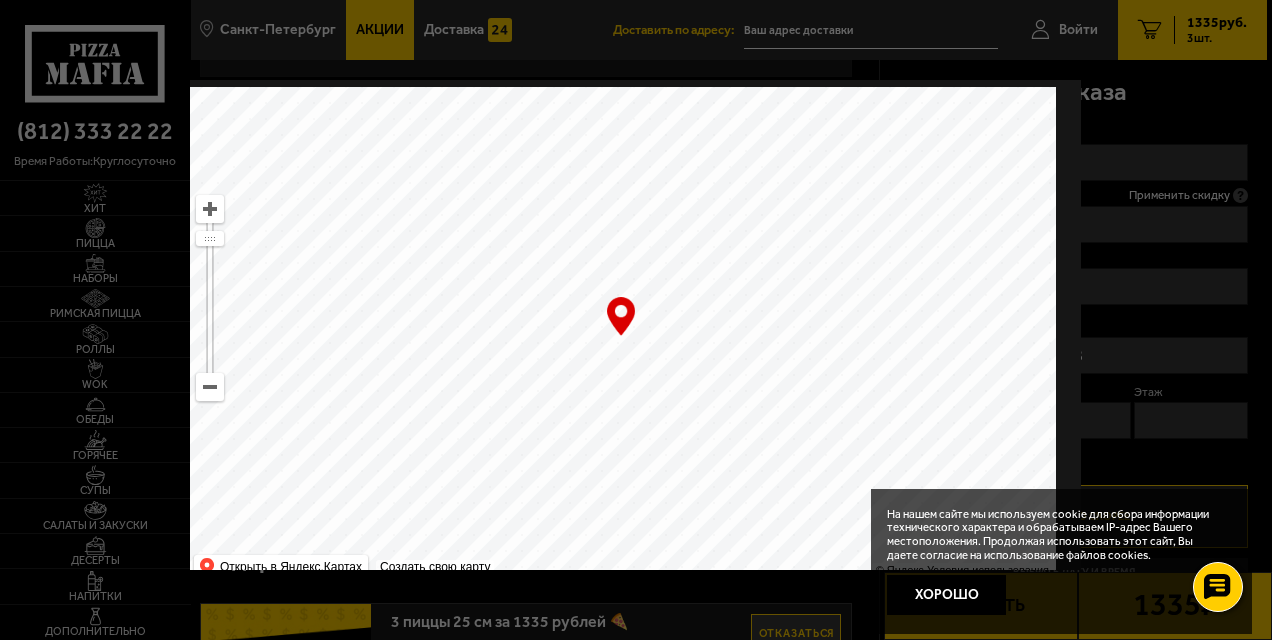 drag, startPoint x: 793, startPoint y: 249, endPoint x: 476, endPoint y: 691, distance: 543.9237 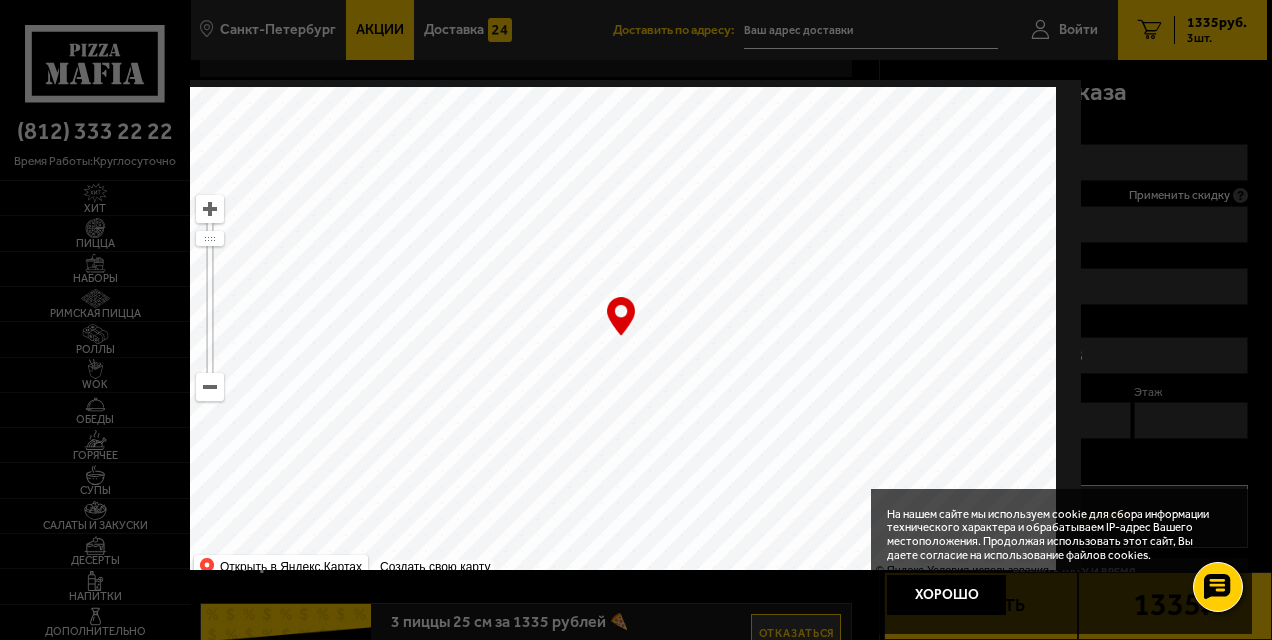 drag, startPoint x: 772, startPoint y: 194, endPoint x: 512, endPoint y: 663, distance: 536.24713 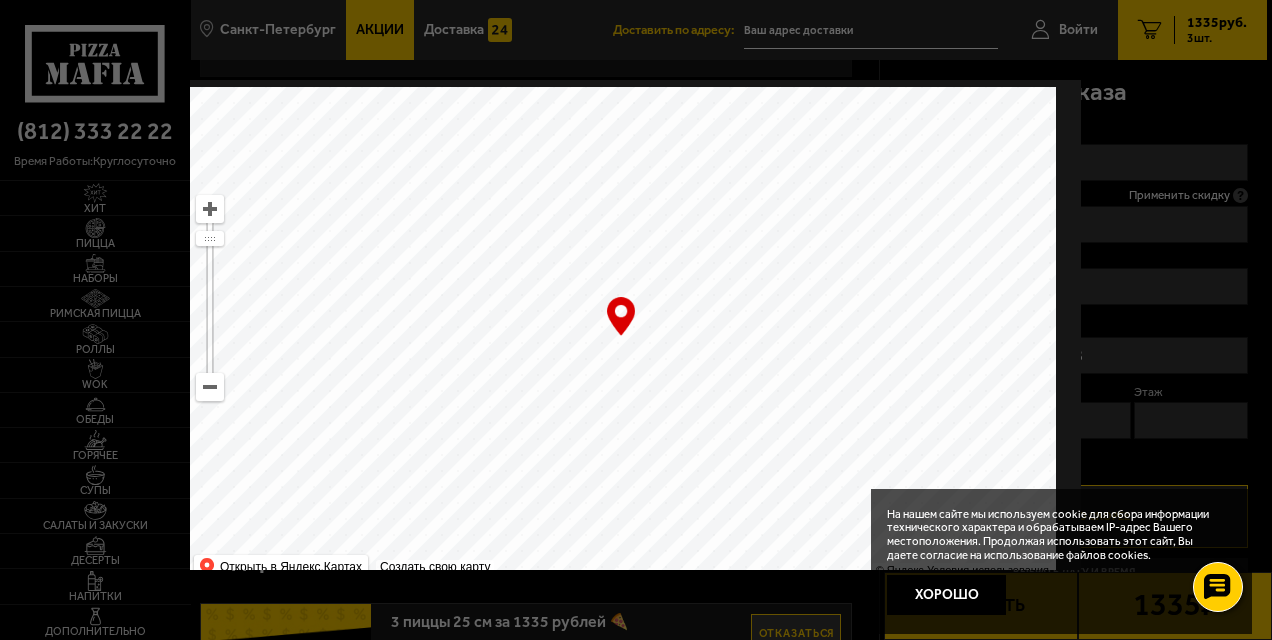 drag, startPoint x: 732, startPoint y: 175, endPoint x: 574, endPoint y: 622, distance: 474.1023 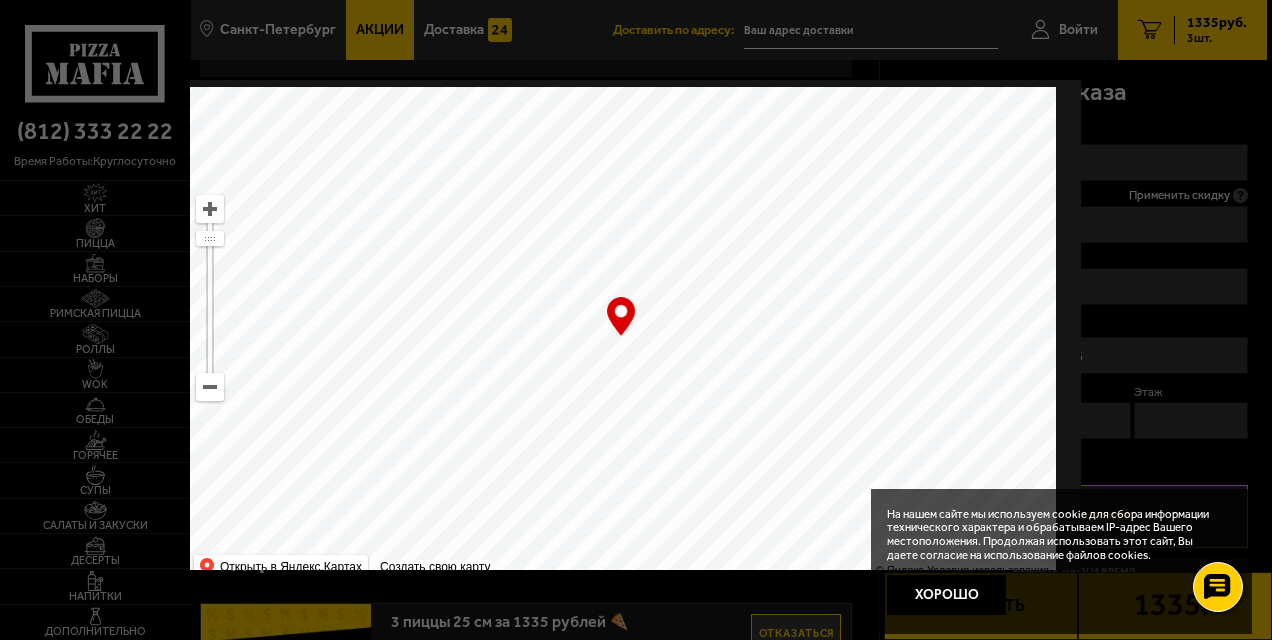 drag, startPoint x: 574, startPoint y: 622, endPoint x: 687, endPoint y: 273, distance: 366.83783 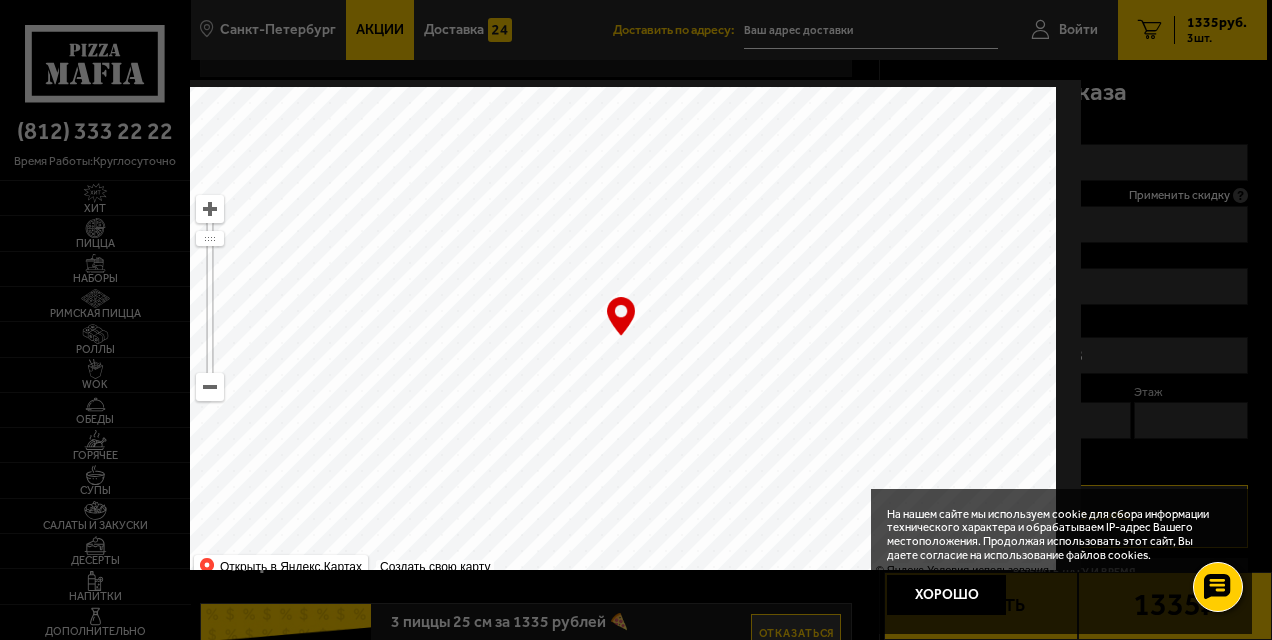 drag, startPoint x: 809, startPoint y: 160, endPoint x: 376, endPoint y: 691, distance: 685.1642 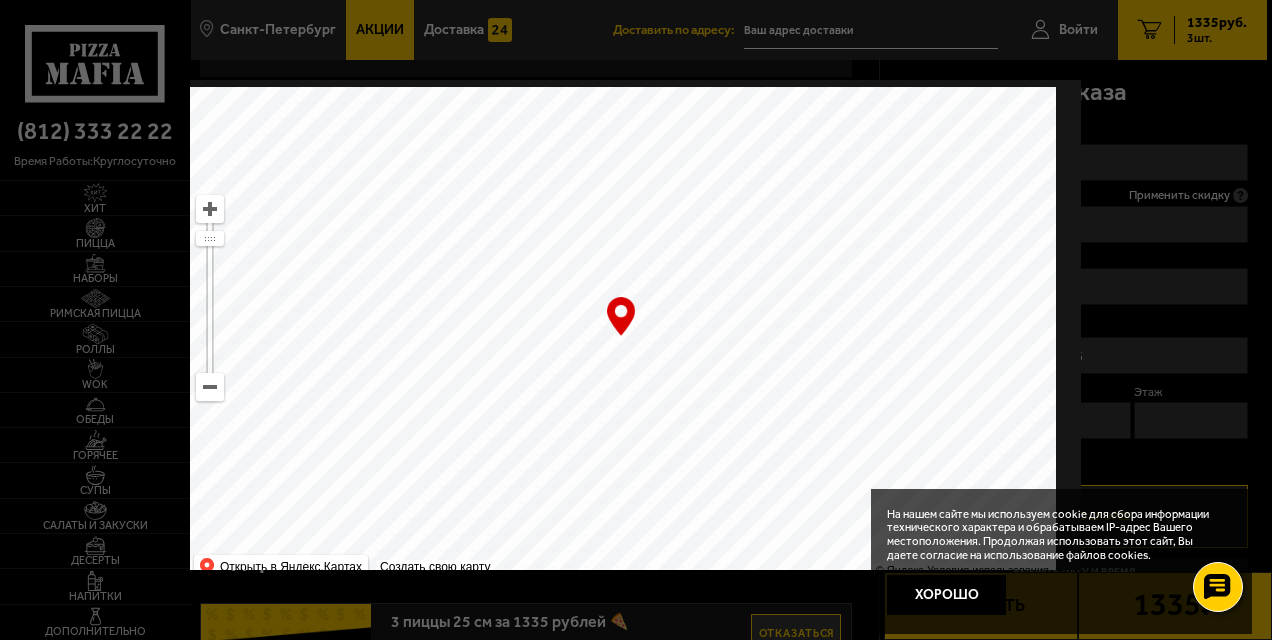 drag, startPoint x: 736, startPoint y: 199, endPoint x: 196, endPoint y: 128, distance: 544.6476 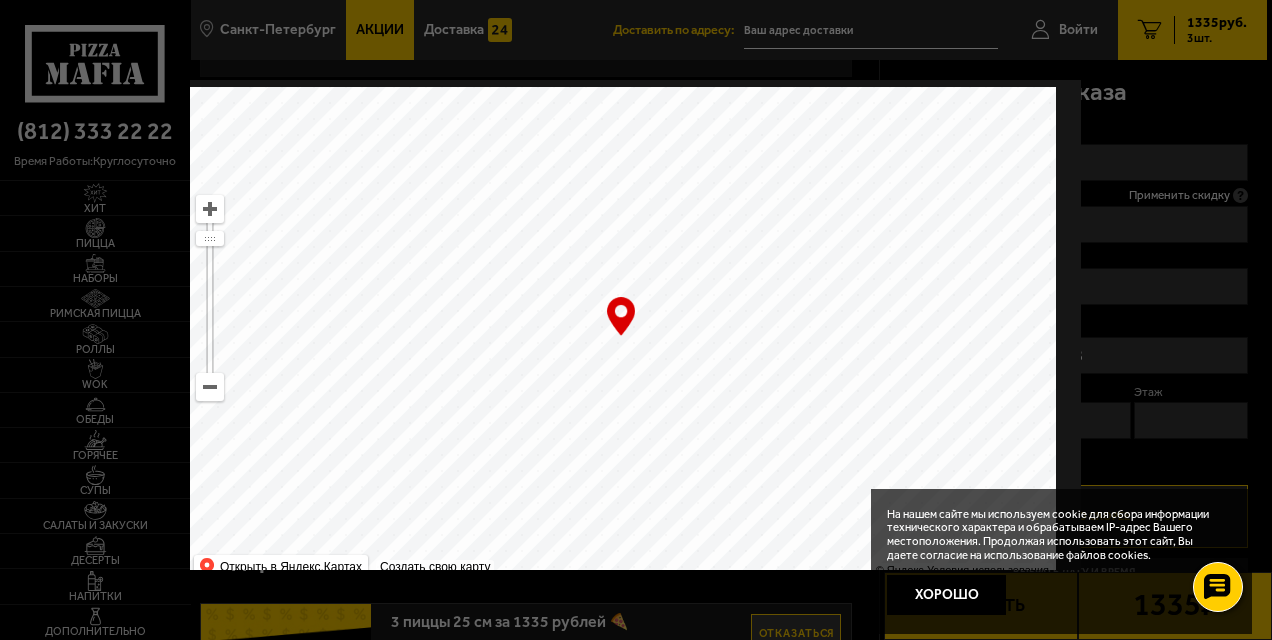 drag, startPoint x: 715, startPoint y: 188, endPoint x: 528, endPoint y: 196, distance: 187.17105 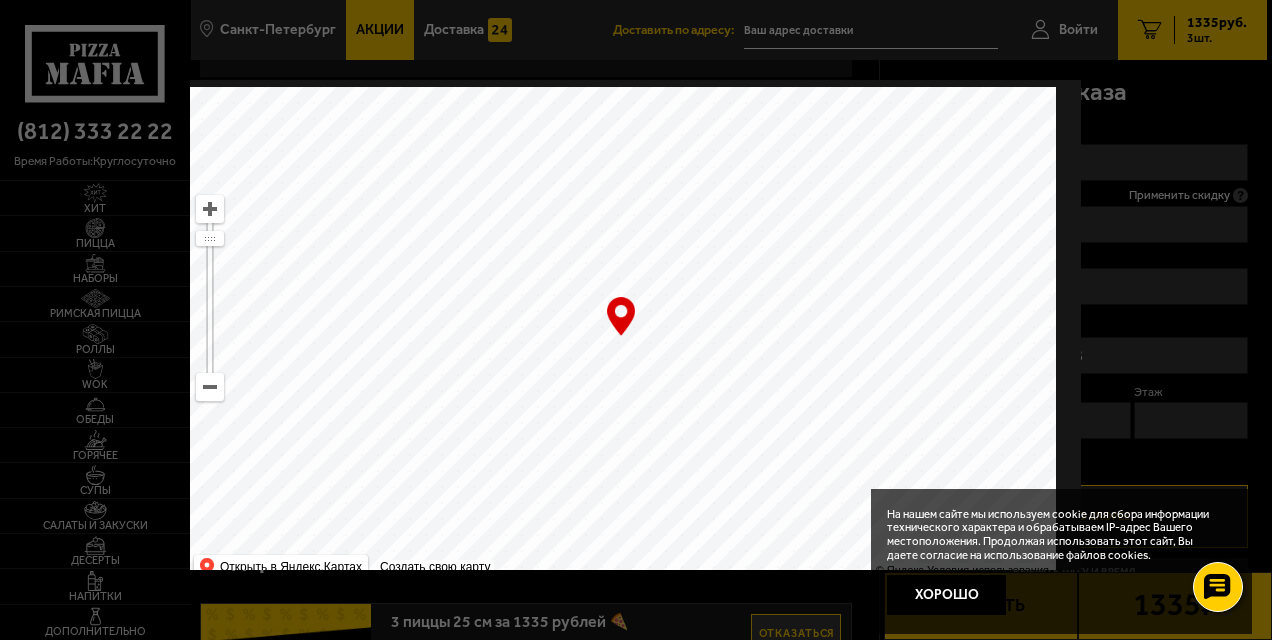 drag, startPoint x: 759, startPoint y: 389, endPoint x: 210, endPoint y: 201, distance: 580.29736 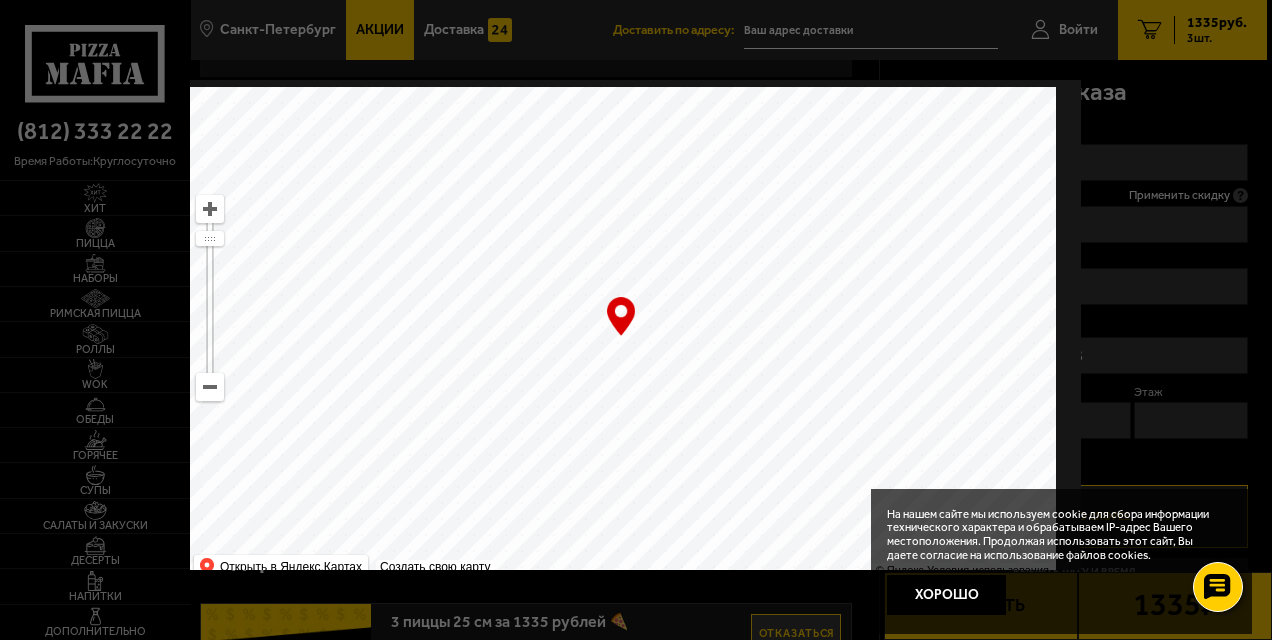 drag, startPoint x: 621, startPoint y: 180, endPoint x: 353, endPoint y: 87, distance: 283.67764 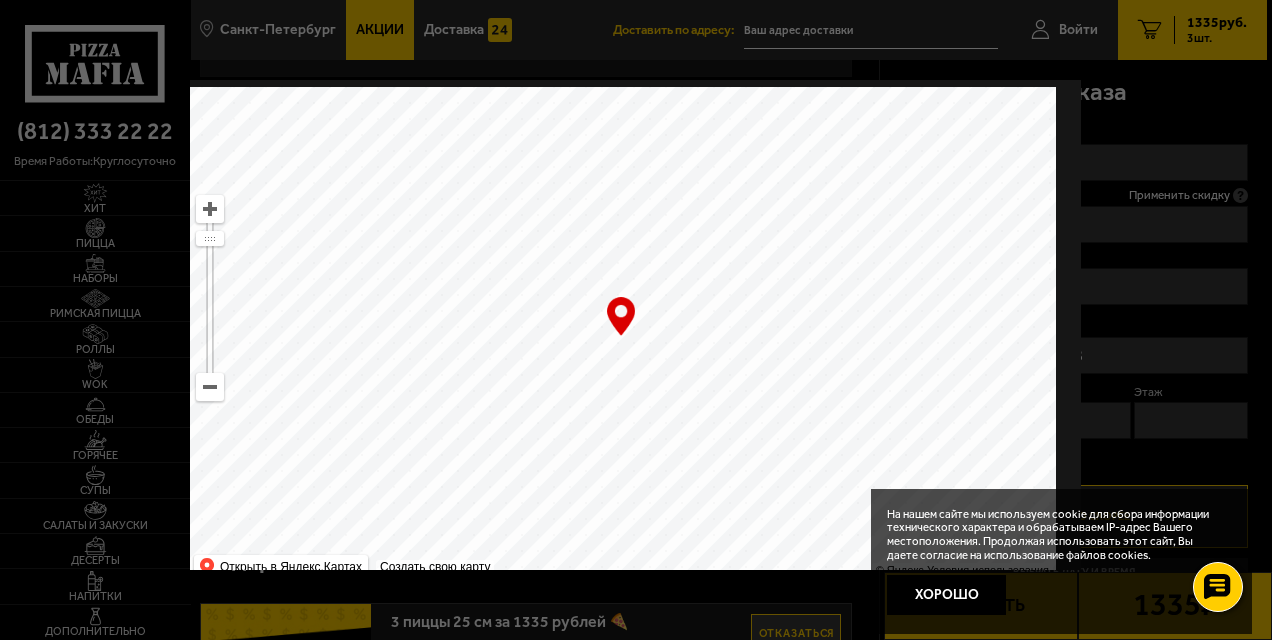 drag, startPoint x: 266, startPoint y: 325, endPoint x: 714, endPoint y: -1, distance: 554.05774 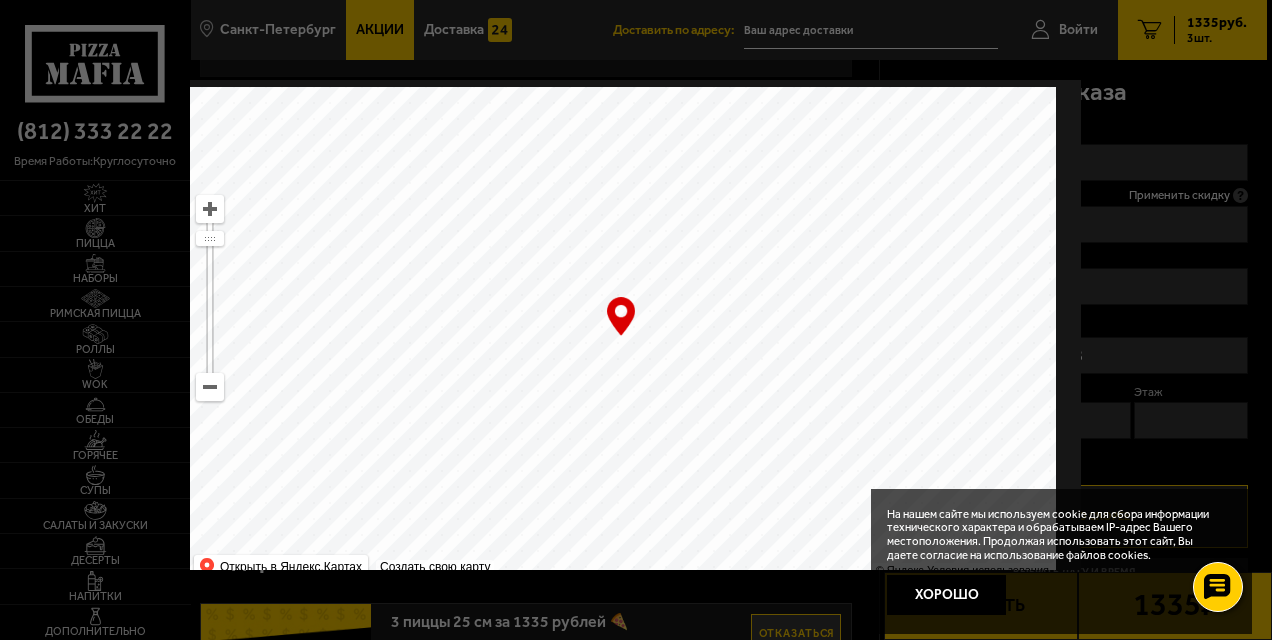 drag, startPoint x: 624, startPoint y: 296, endPoint x: 1078, endPoint y: 58, distance: 512.6012 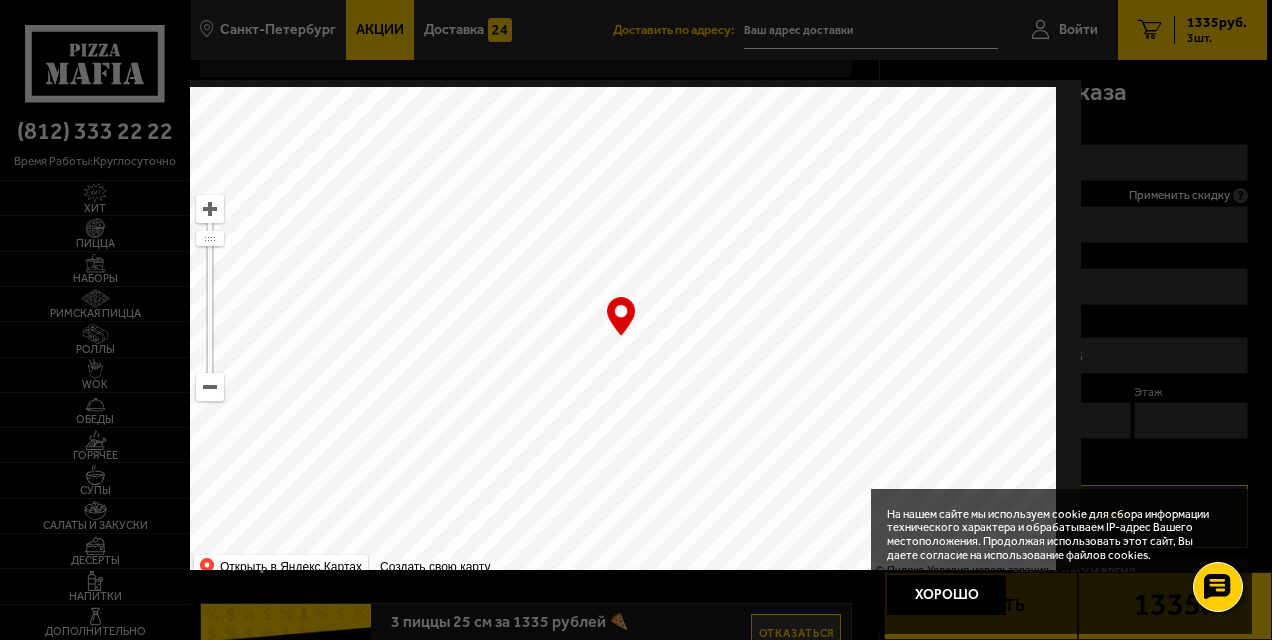 type on "Муринская дорога, 8к2" 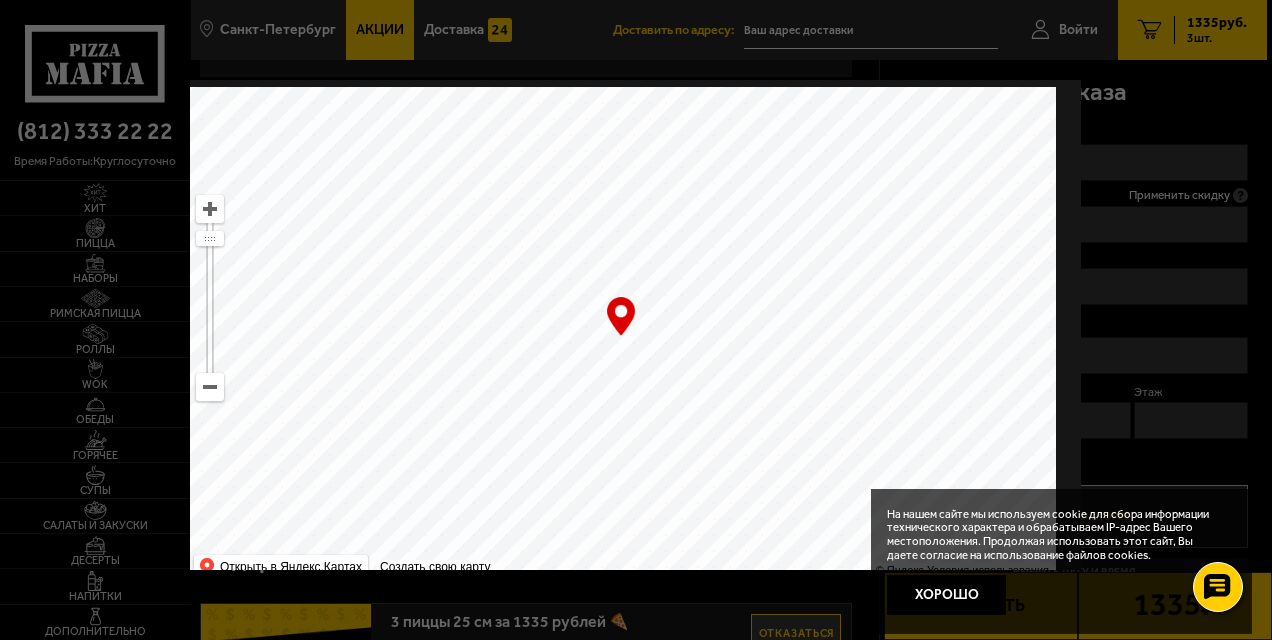 scroll, scrollTop: 0, scrollLeft: 34, axis: horizontal 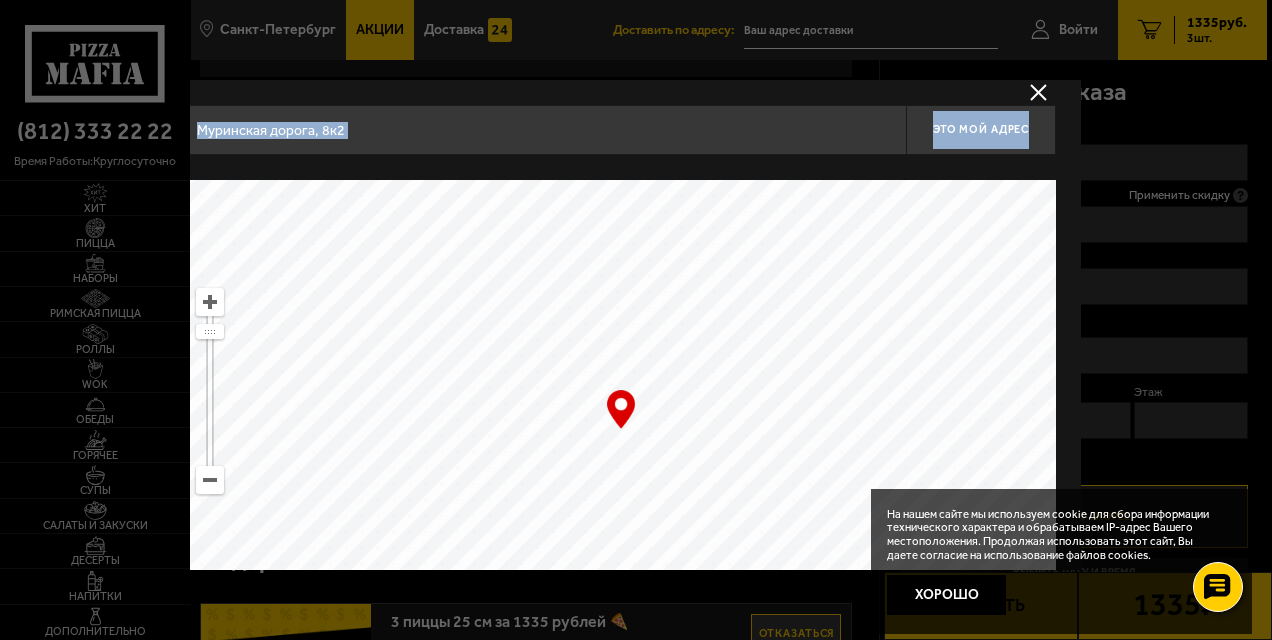 click on "Муринская дорога, 8к2" at bounding box center (546, 130) 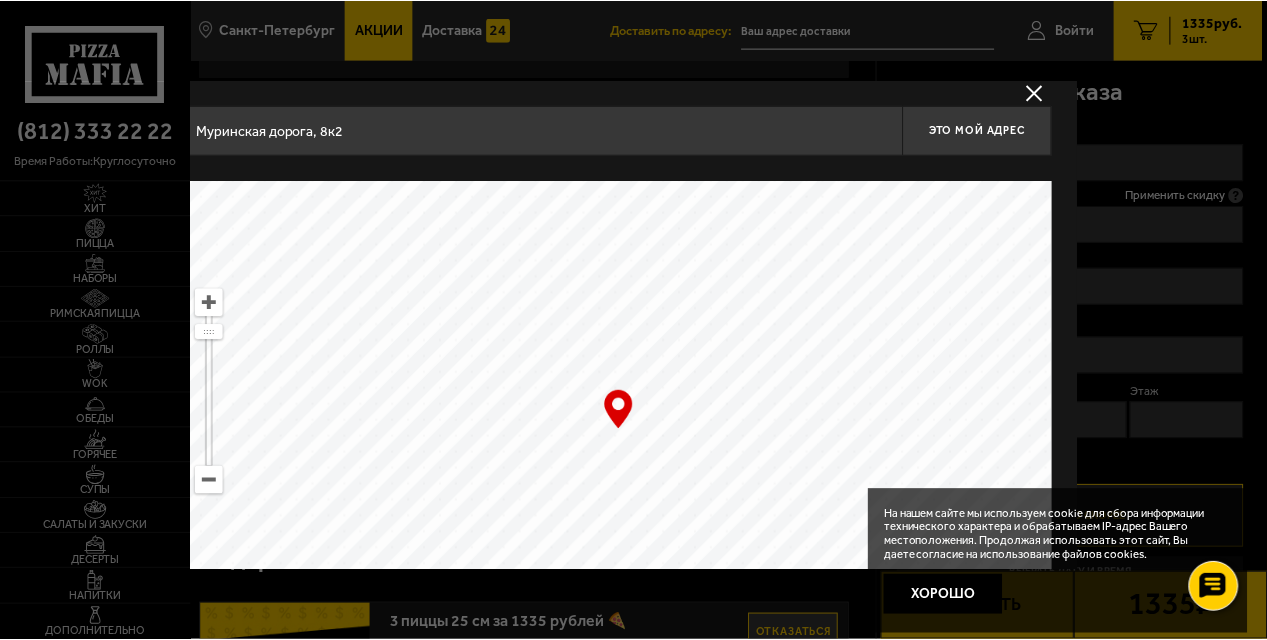 scroll, scrollTop: 0, scrollLeft: 0, axis: both 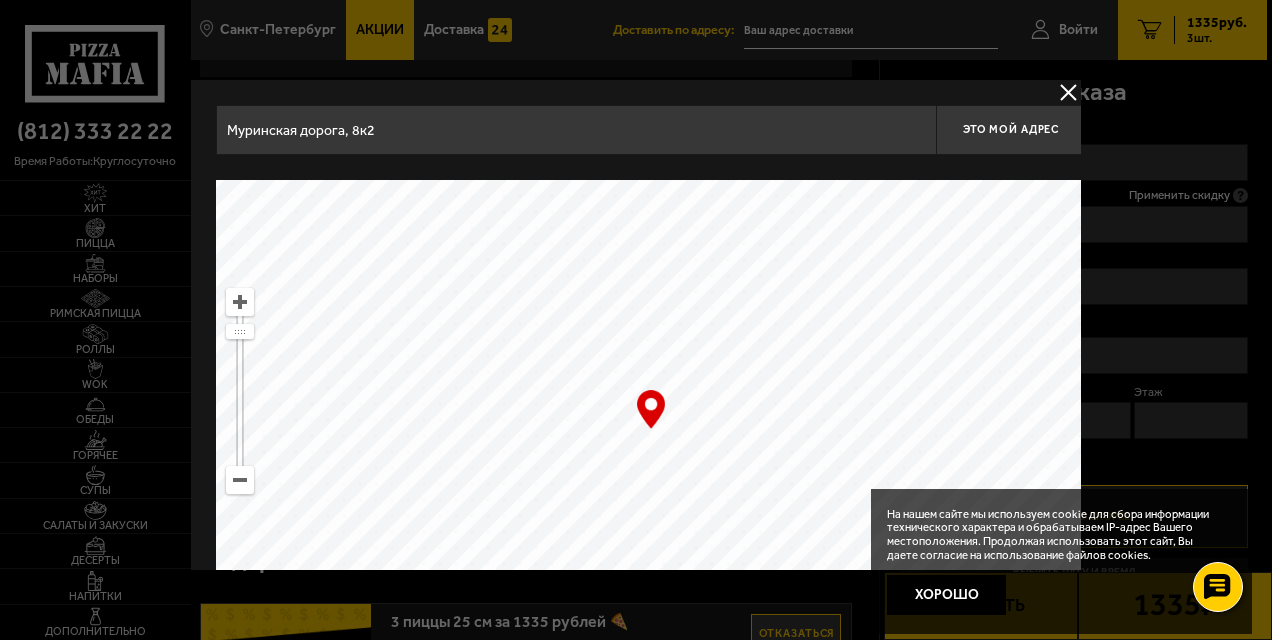 drag, startPoint x: 358, startPoint y: 119, endPoint x: -4, endPoint y: 284, distance: 397.83035 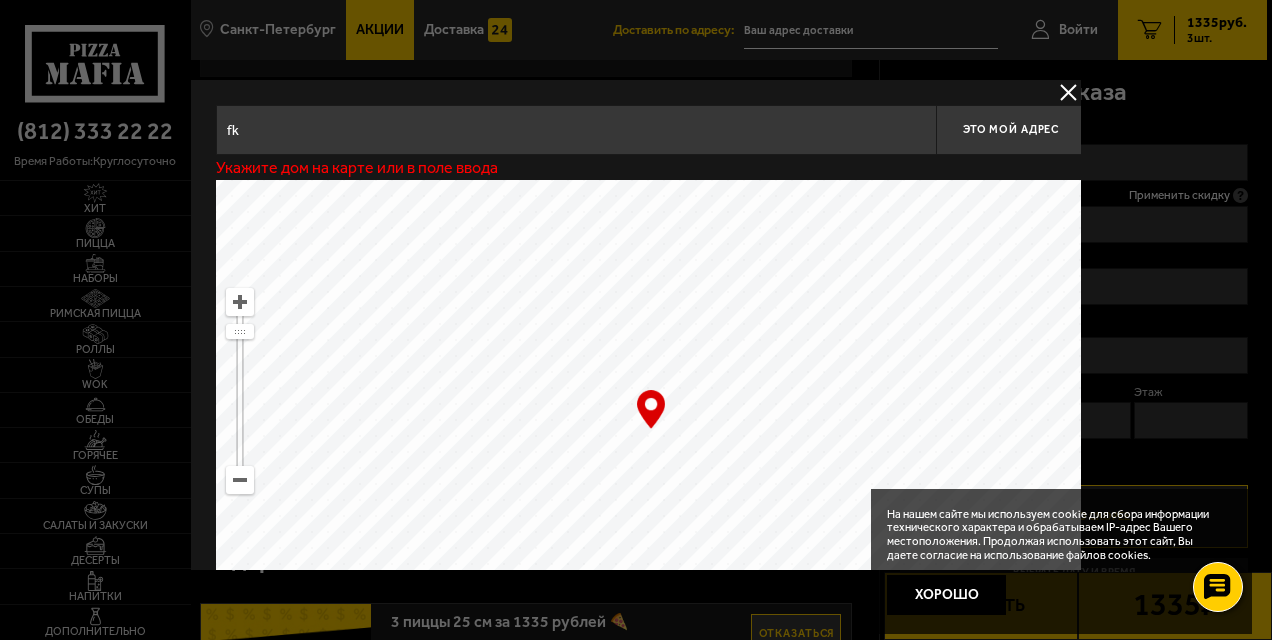 type on "f" 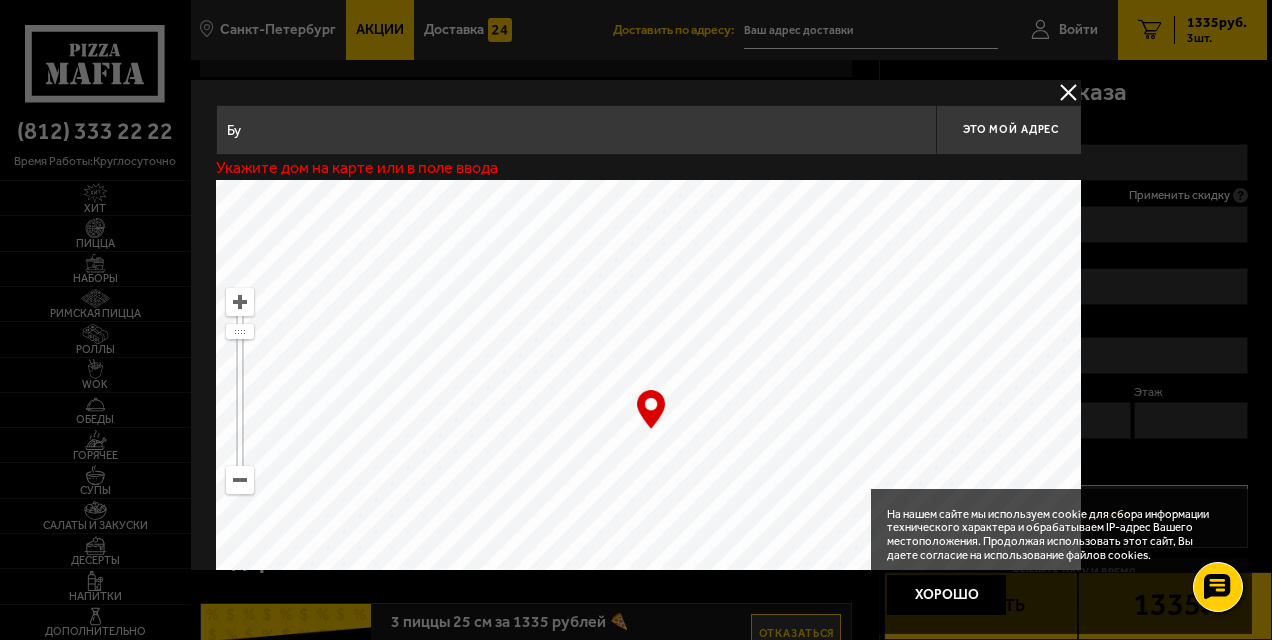 type on "Б" 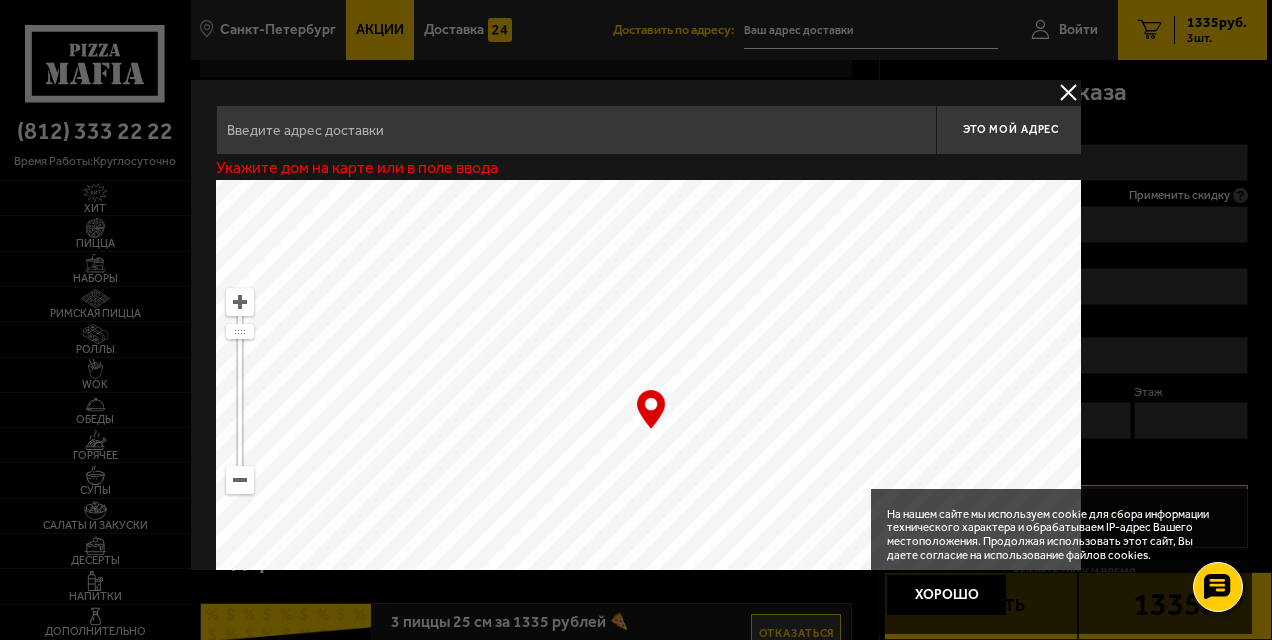 type 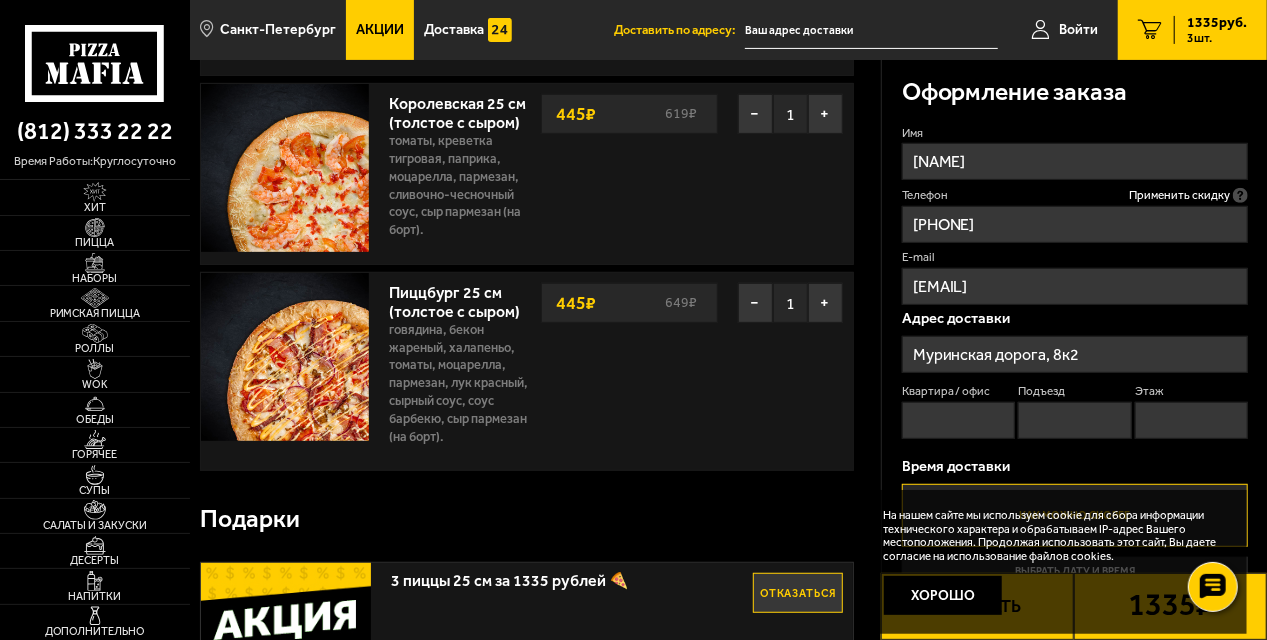 click on "Муринская дорога, 8к2" at bounding box center [1075, 354] 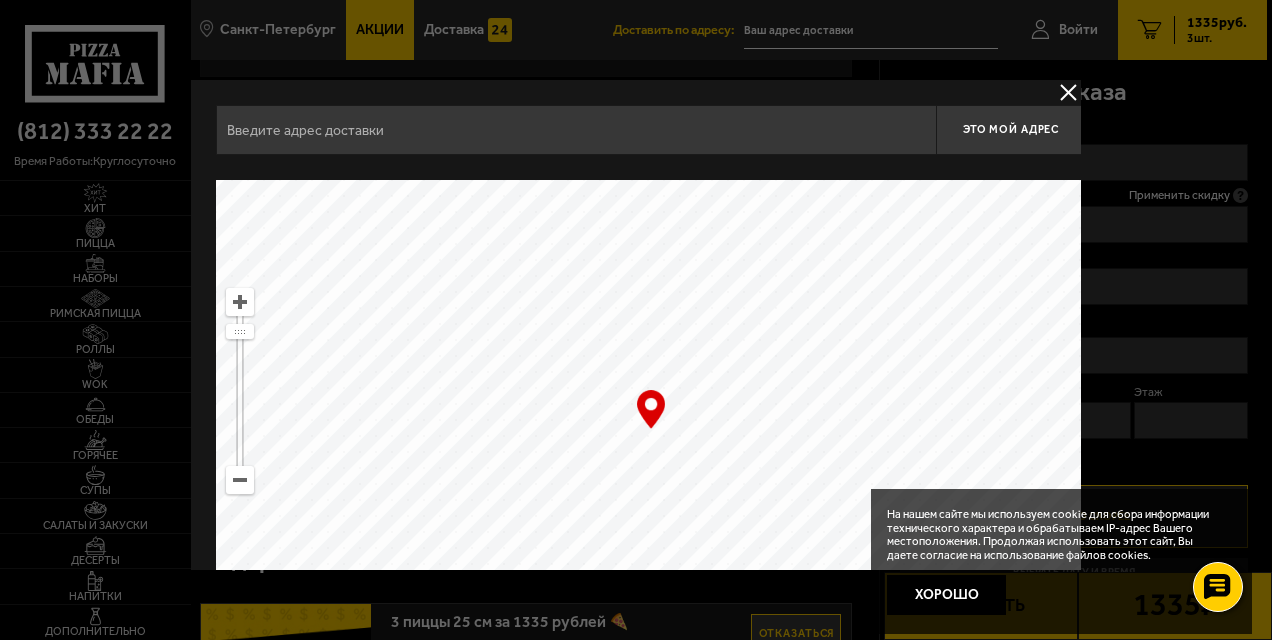 click at bounding box center [576, 130] 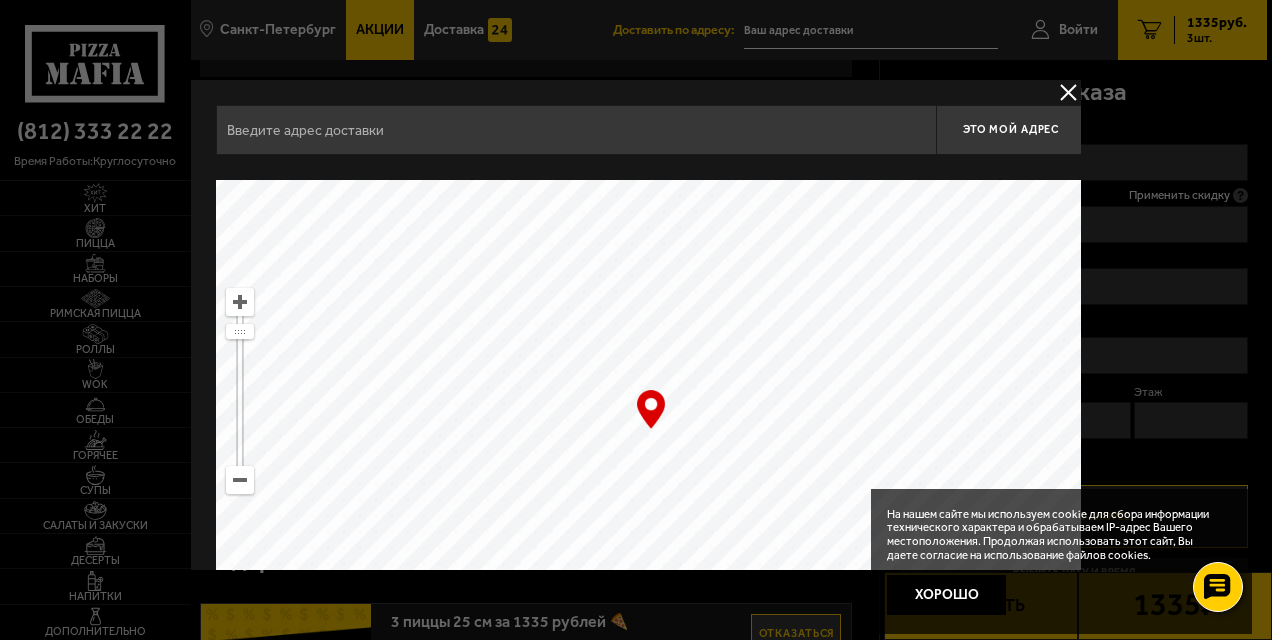 type on "[STATE], [CITY] Бугры, ал Ньютона, д 2" 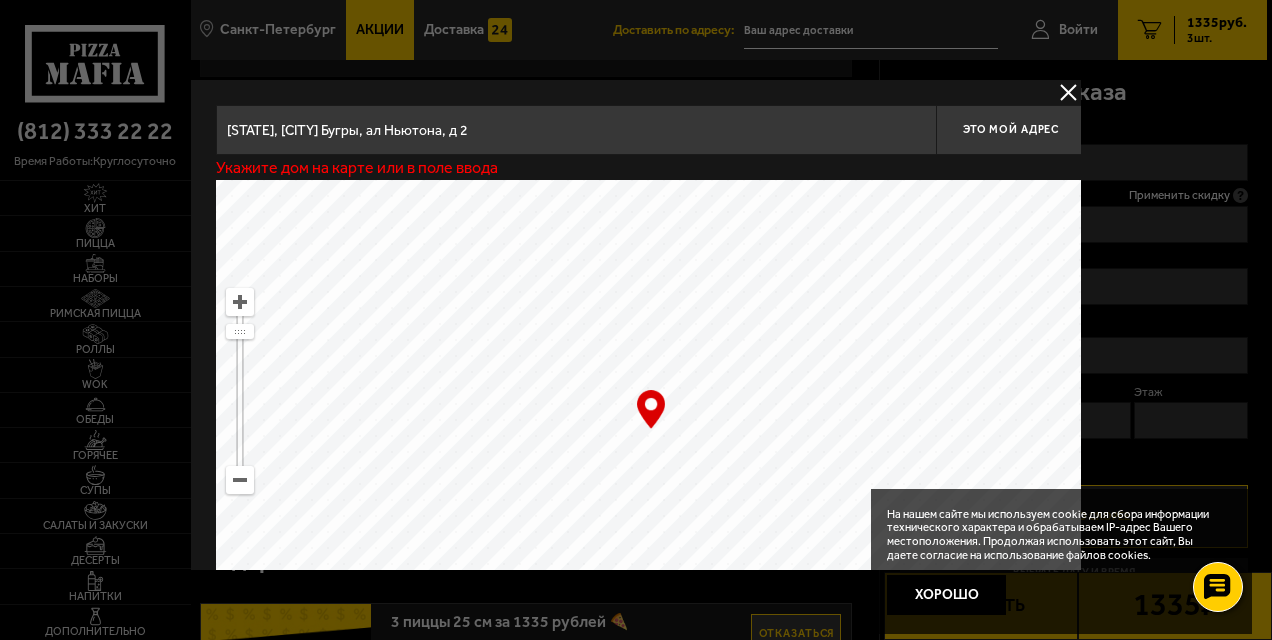 click at bounding box center (1068, 92) 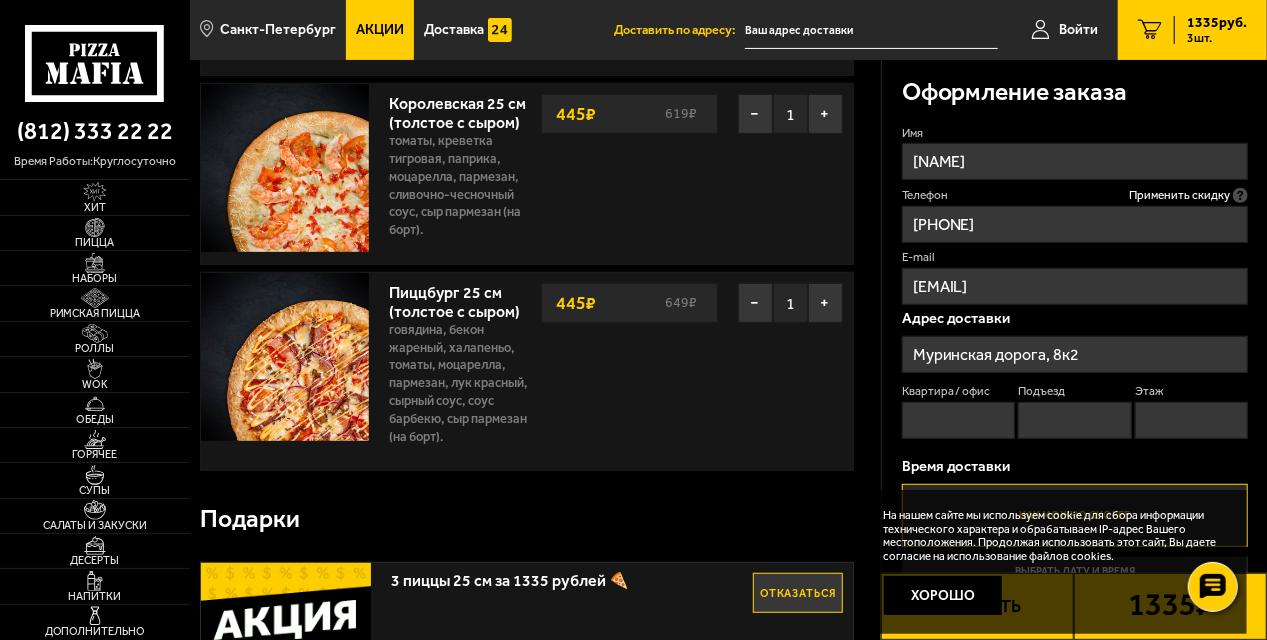 click on "Муринская дорога, 8к2" at bounding box center [1075, 354] 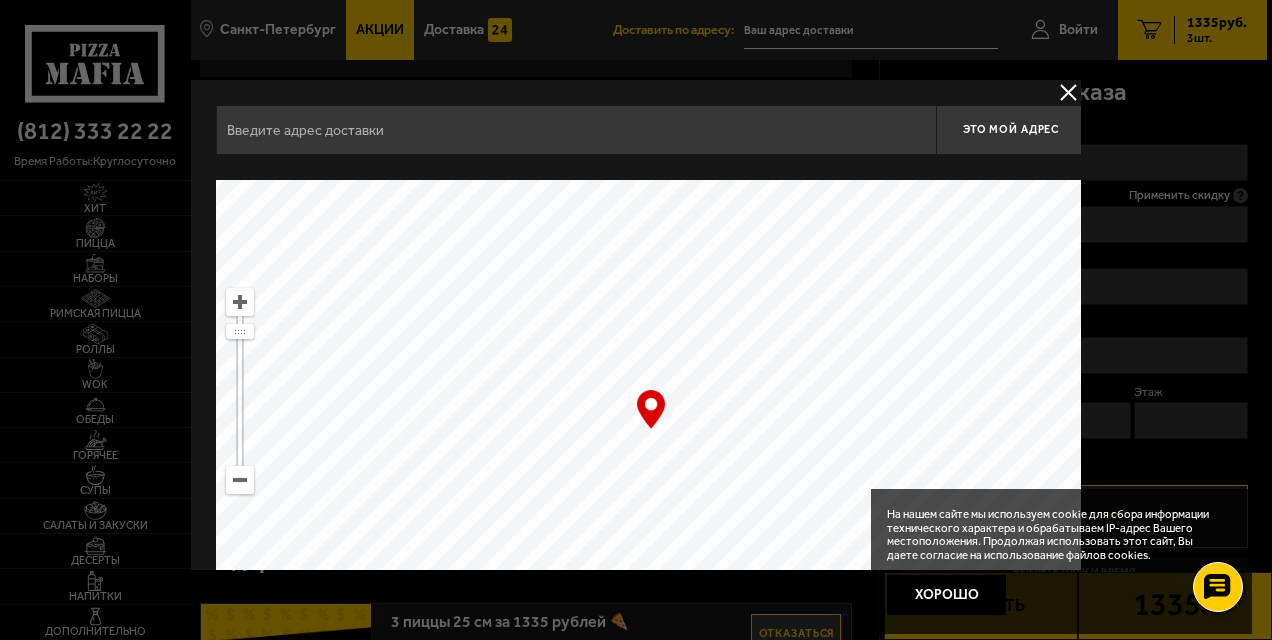 click at bounding box center (576, 130) 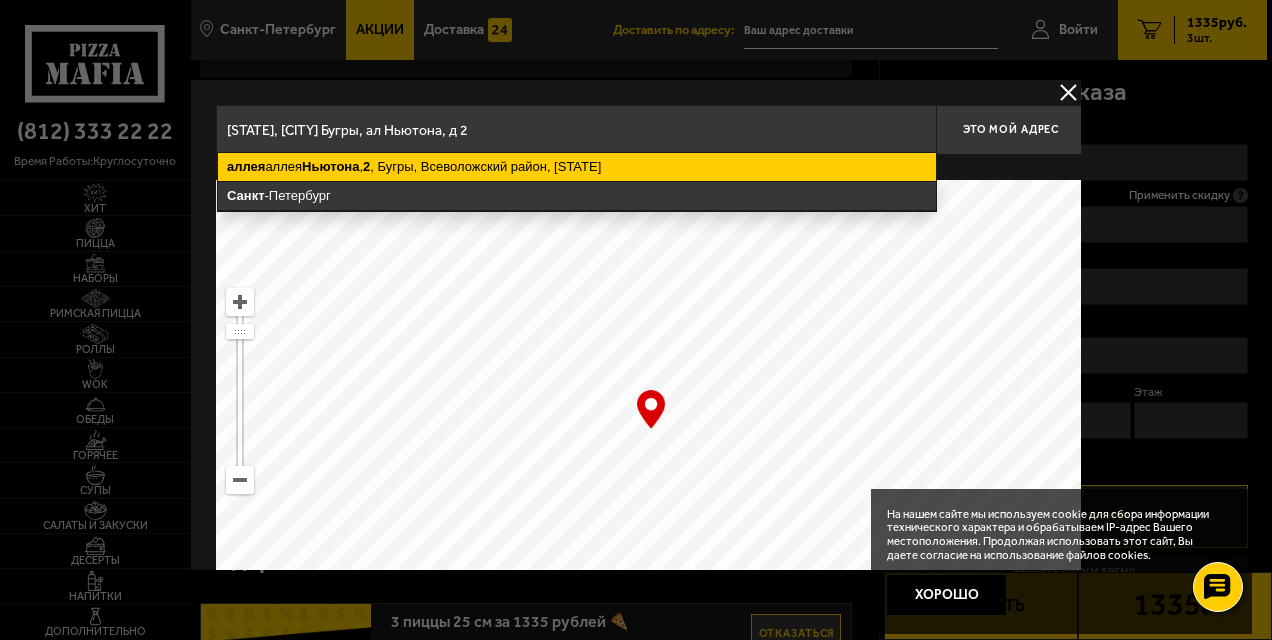 click on "ал лея Ньютона , 2 , Бугры, Всеволожский район, Ленинградская область" at bounding box center [577, 167] 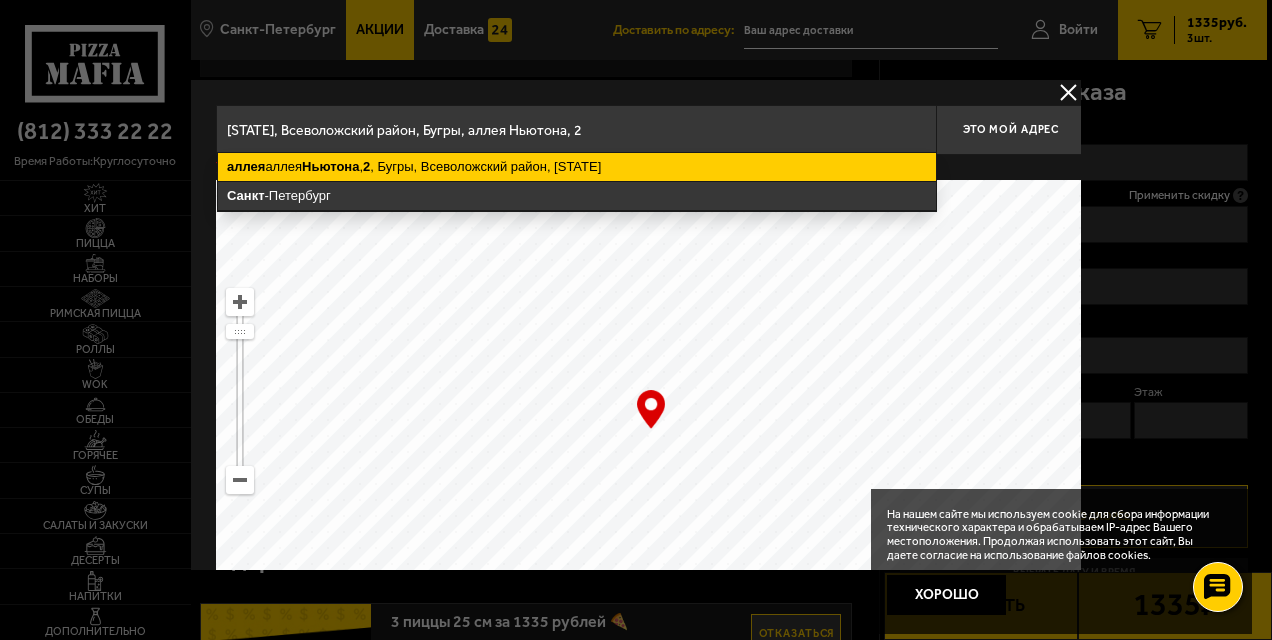 type on "[STATE], Всеволожский район, Бугры, аллея Ньютона, 2" 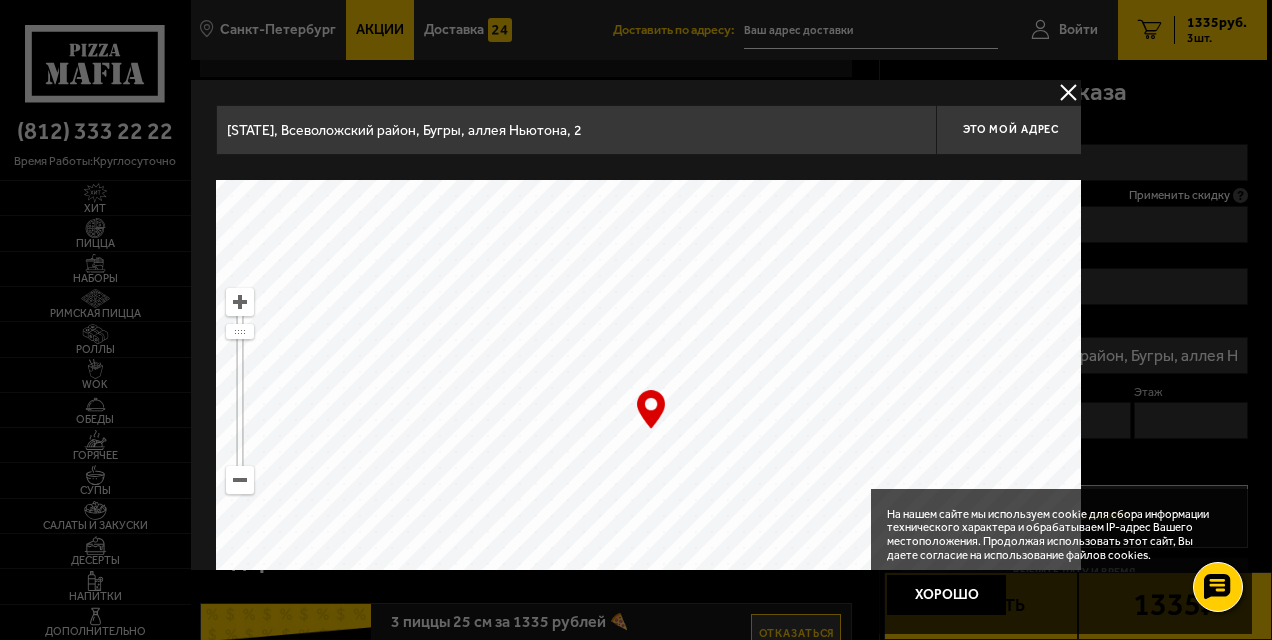 drag, startPoint x: 724, startPoint y: 435, endPoint x: 701, endPoint y: 394, distance: 47.010635 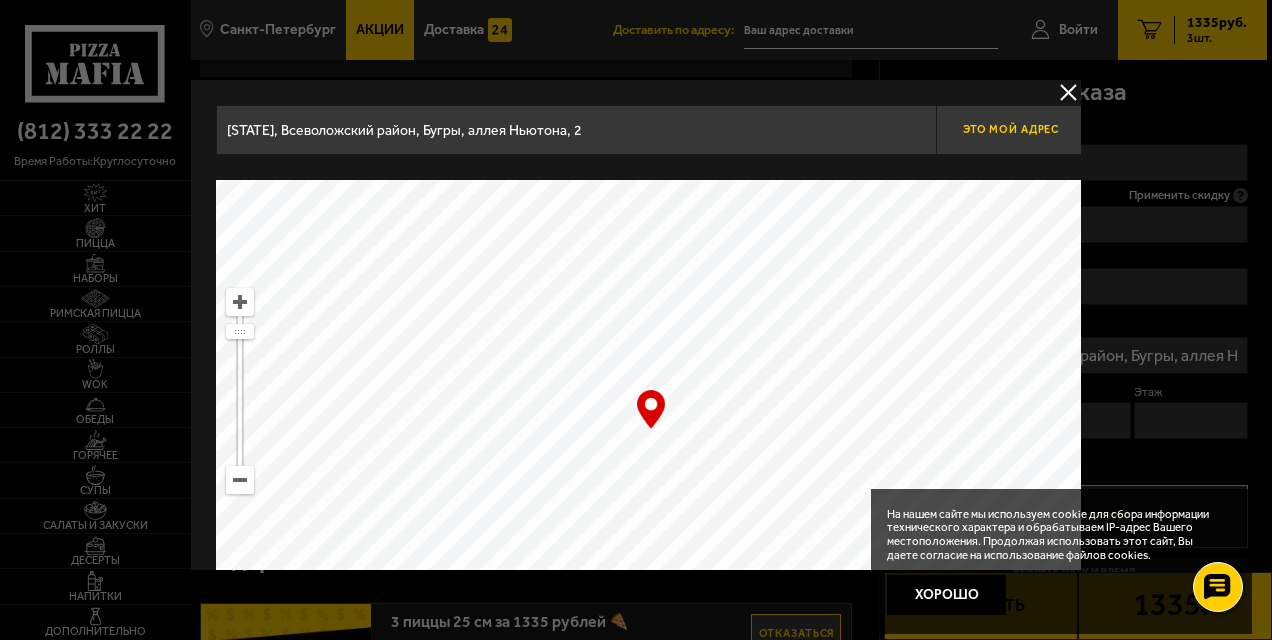click on "Это мой адрес" at bounding box center (1011, 129) 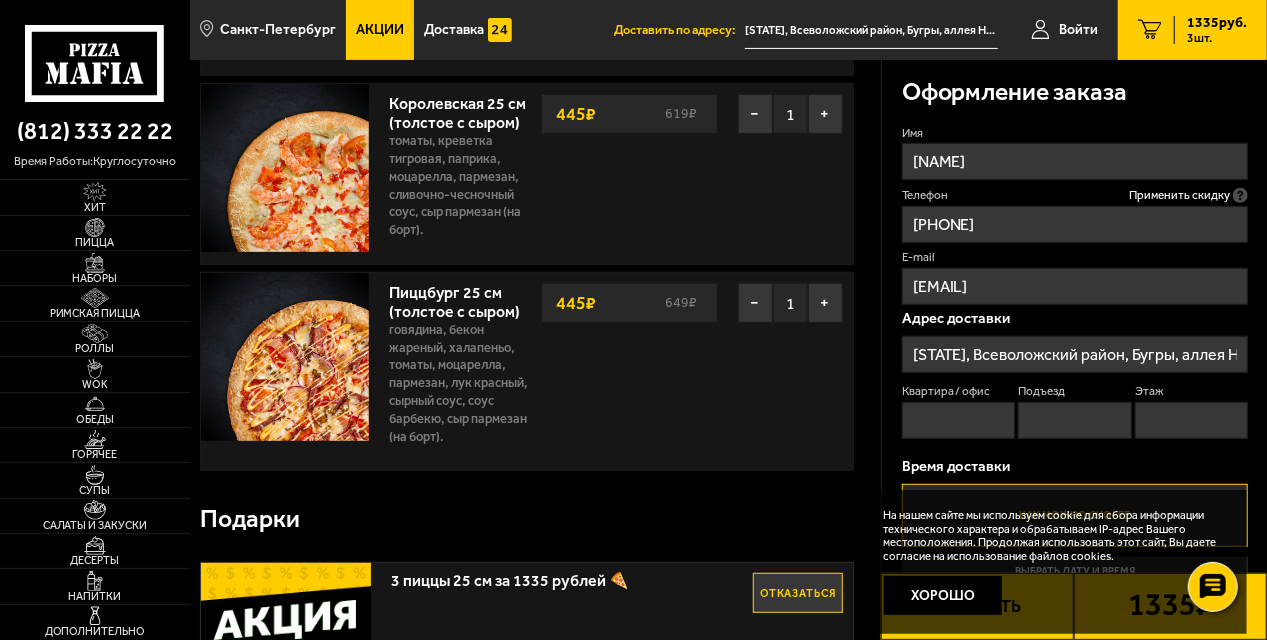 click on "Квартира / офис" at bounding box center [958, 420] 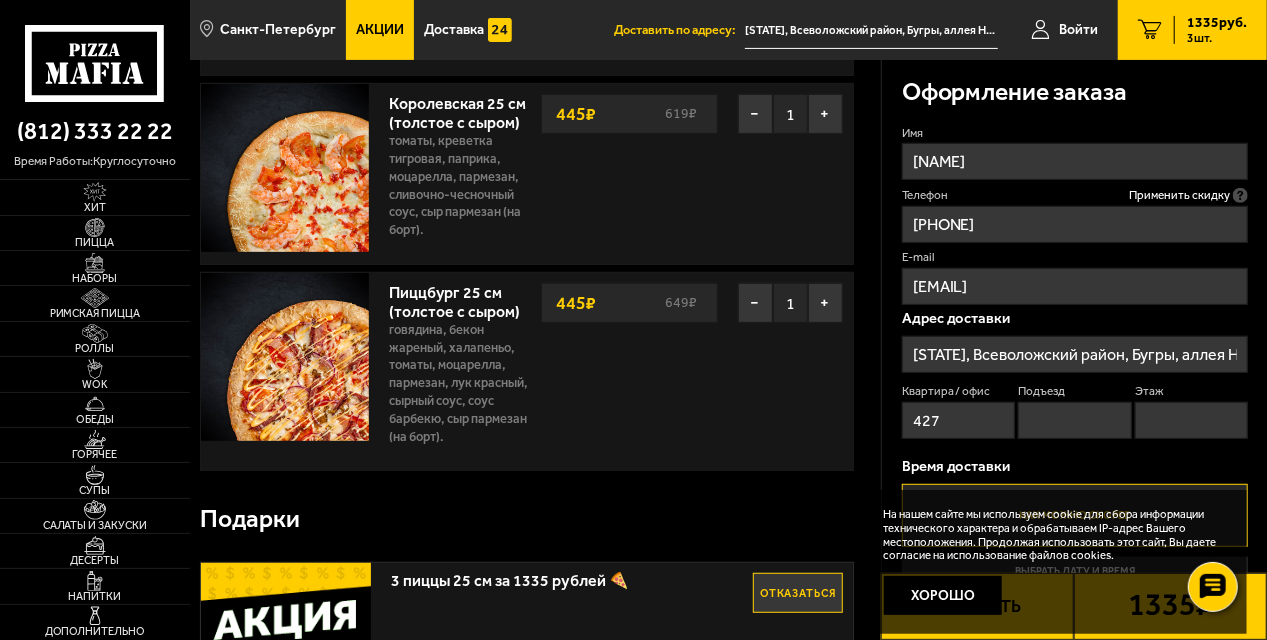 type on "427" 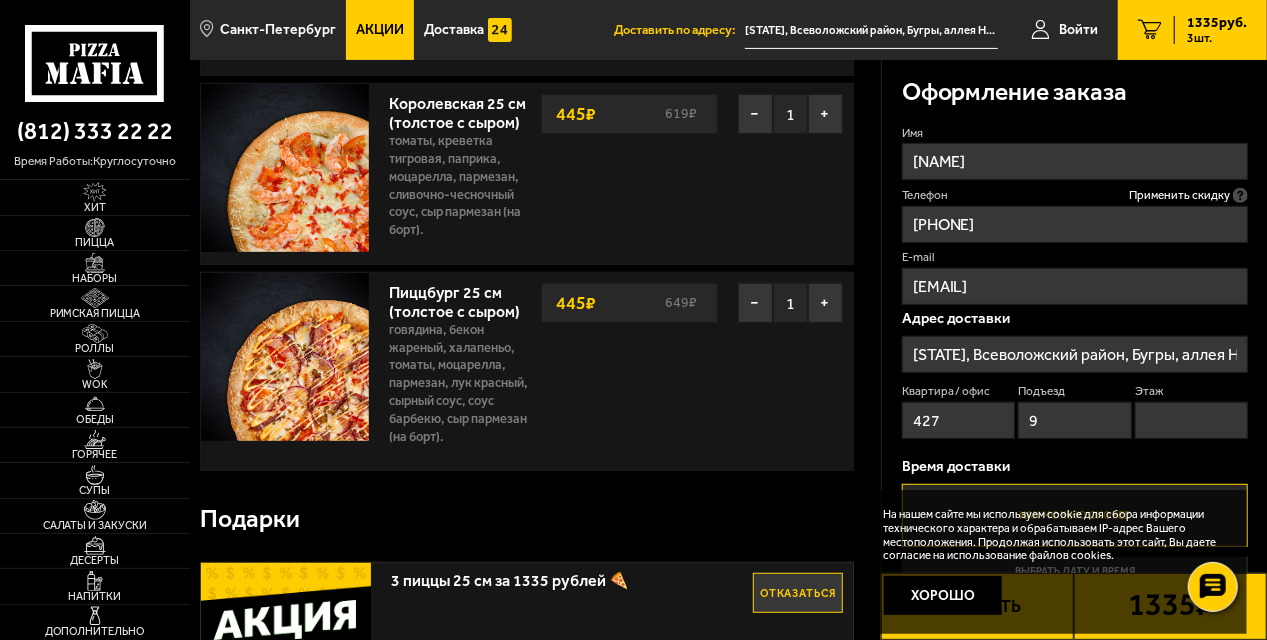 type on "9" 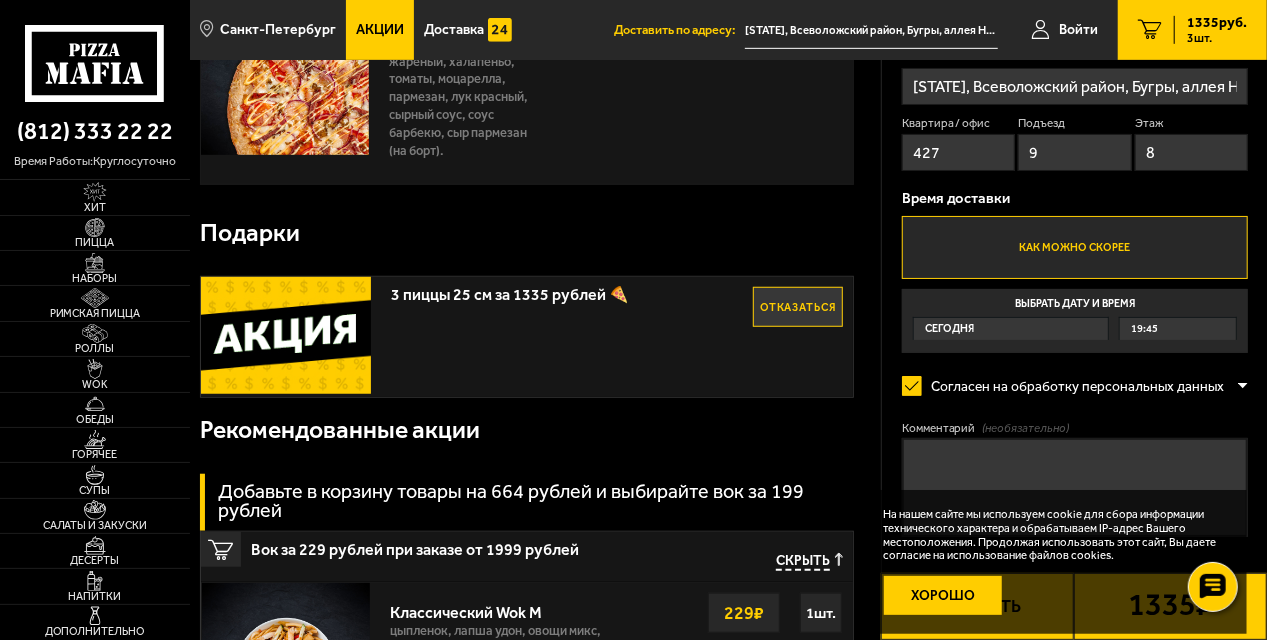 scroll, scrollTop: 594, scrollLeft: 0, axis: vertical 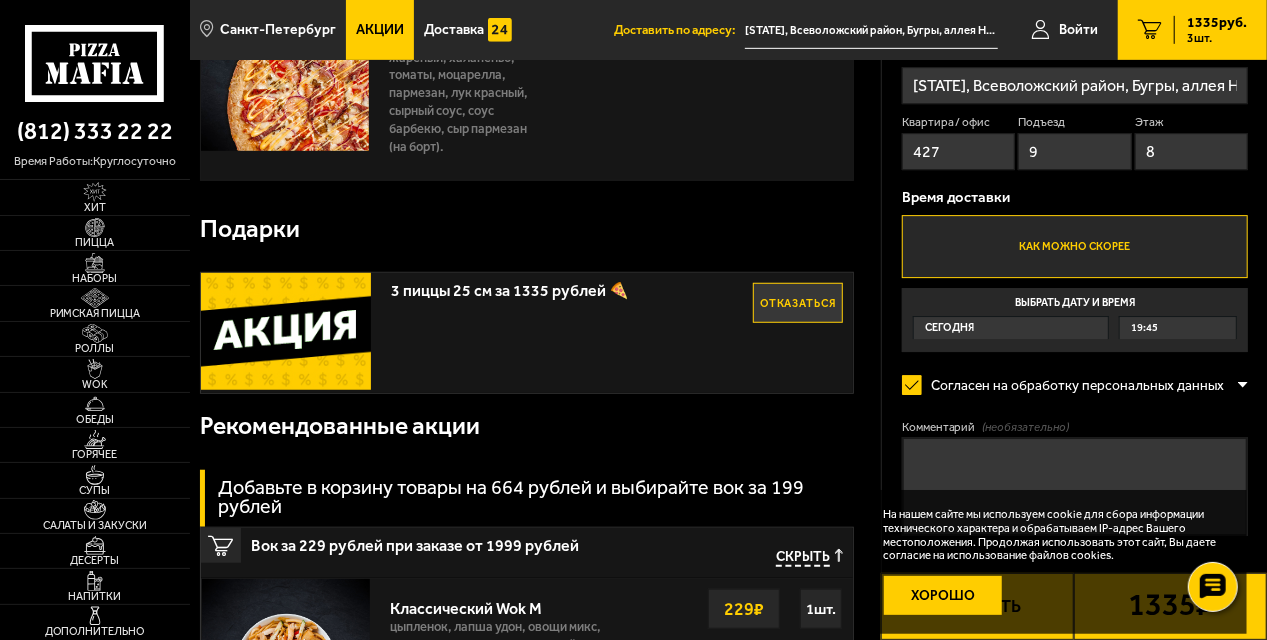 type on "8" 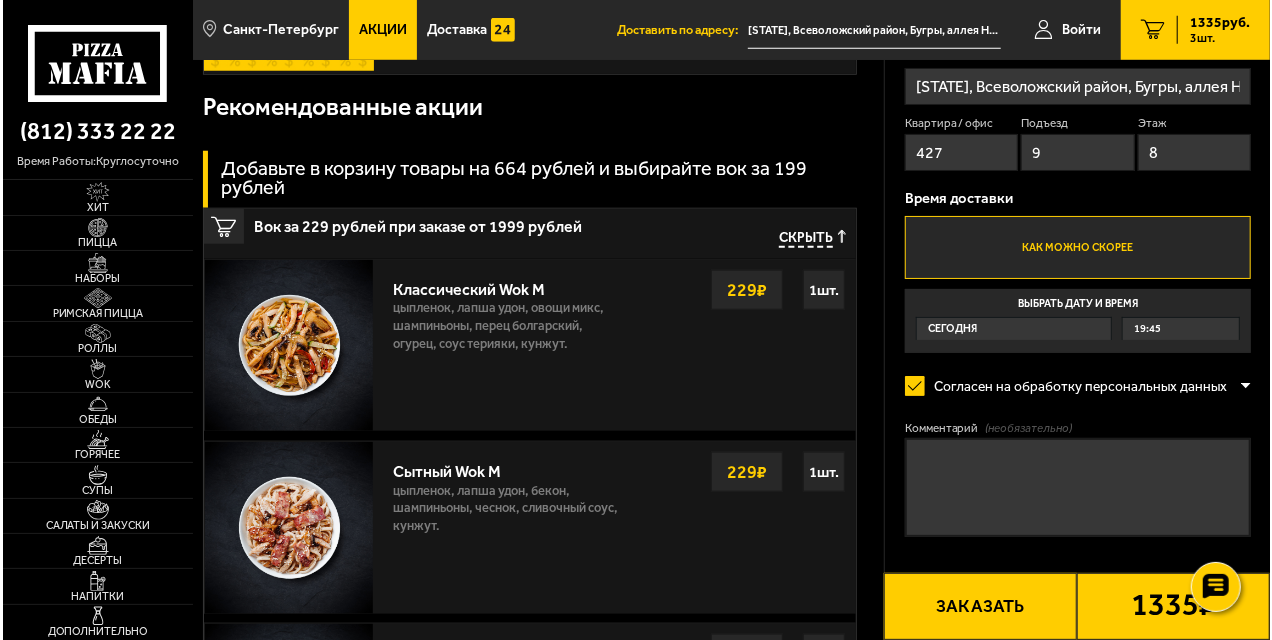 scroll, scrollTop: 924, scrollLeft: 0, axis: vertical 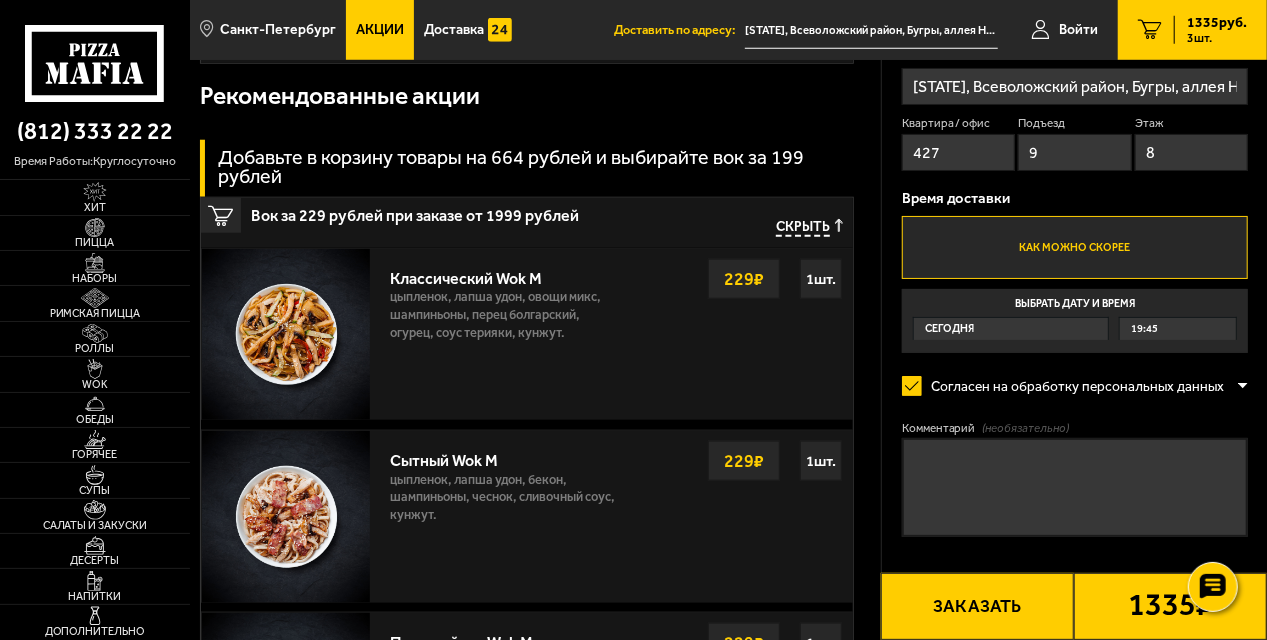 click on "Заказать" at bounding box center (977, 606) 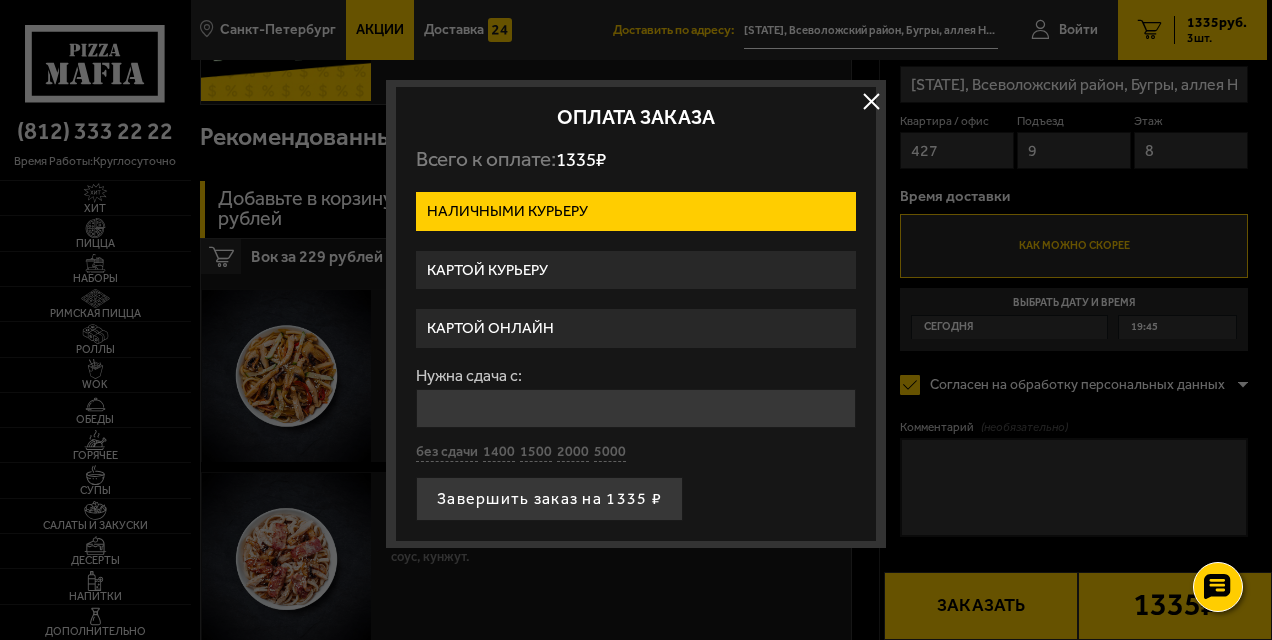 click on "Картой курьеру" at bounding box center (636, 270) 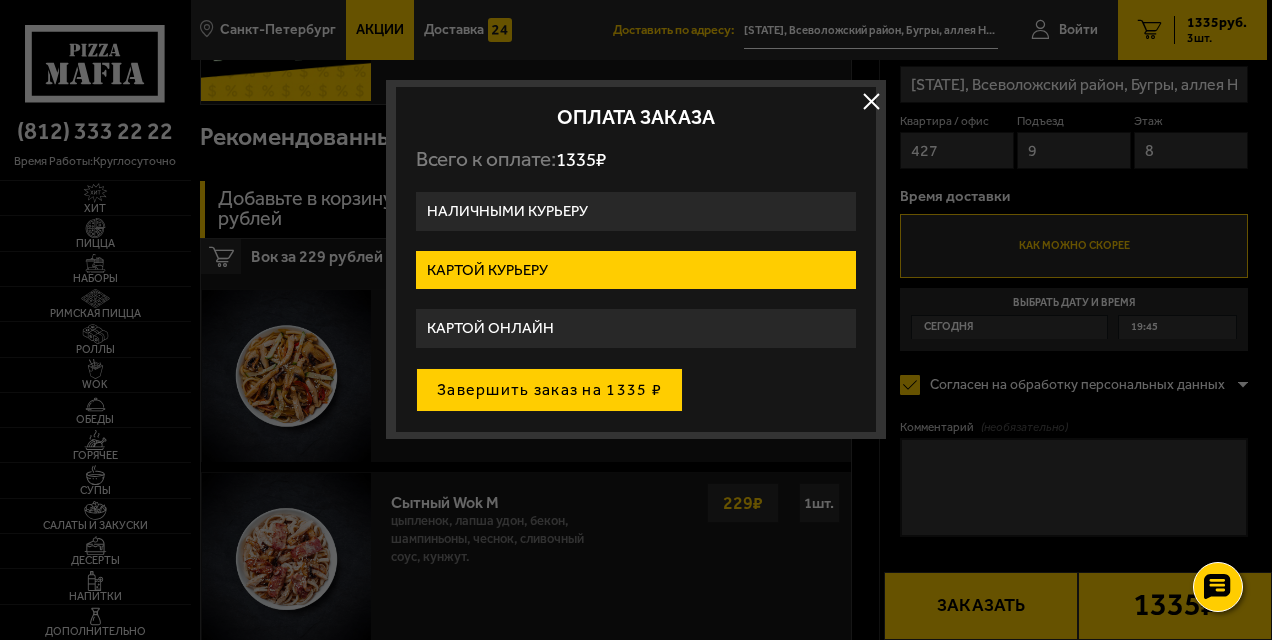 click on "Завершить заказ на 1335 ₽" at bounding box center (549, 390) 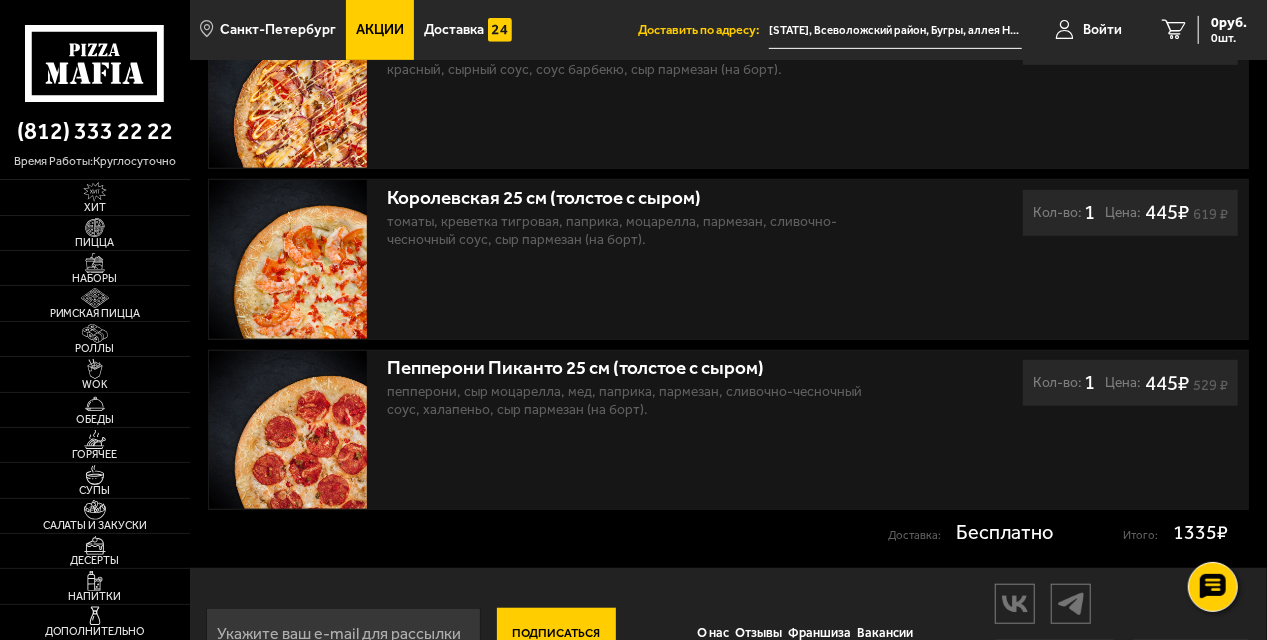 scroll, scrollTop: 492, scrollLeft: 0, axis: vertical 